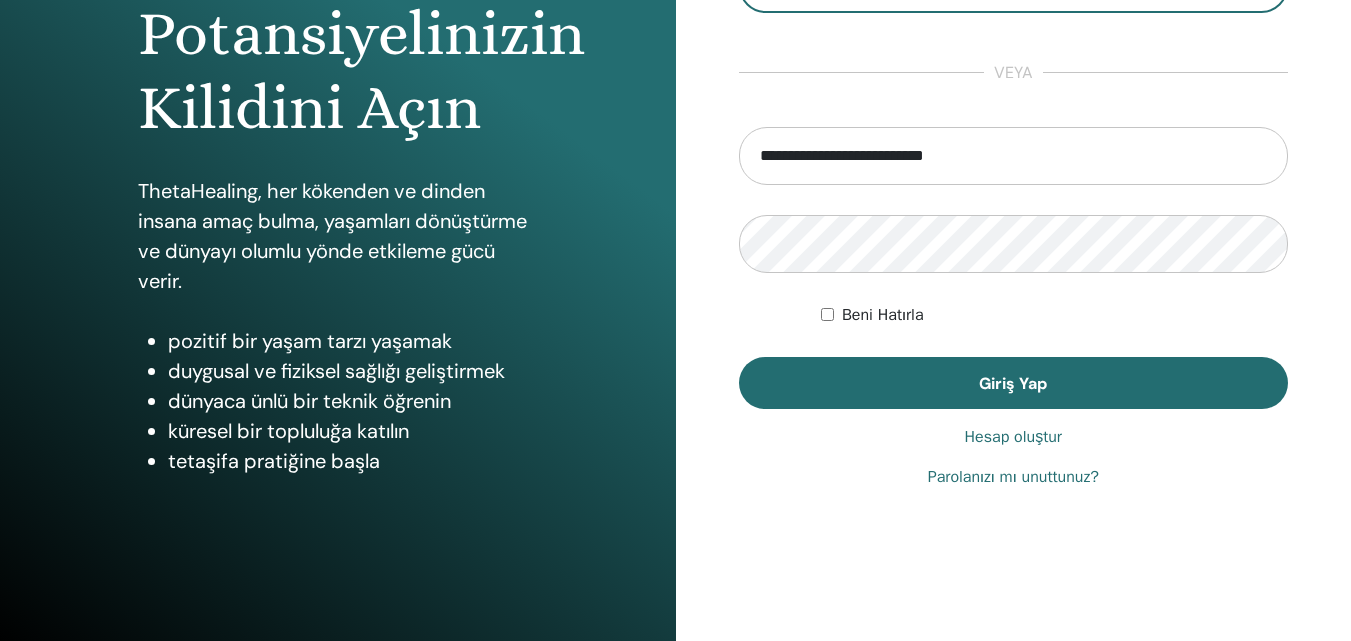 scroll, scrollTop: 319, scrollLeft: 0, axis: vertical 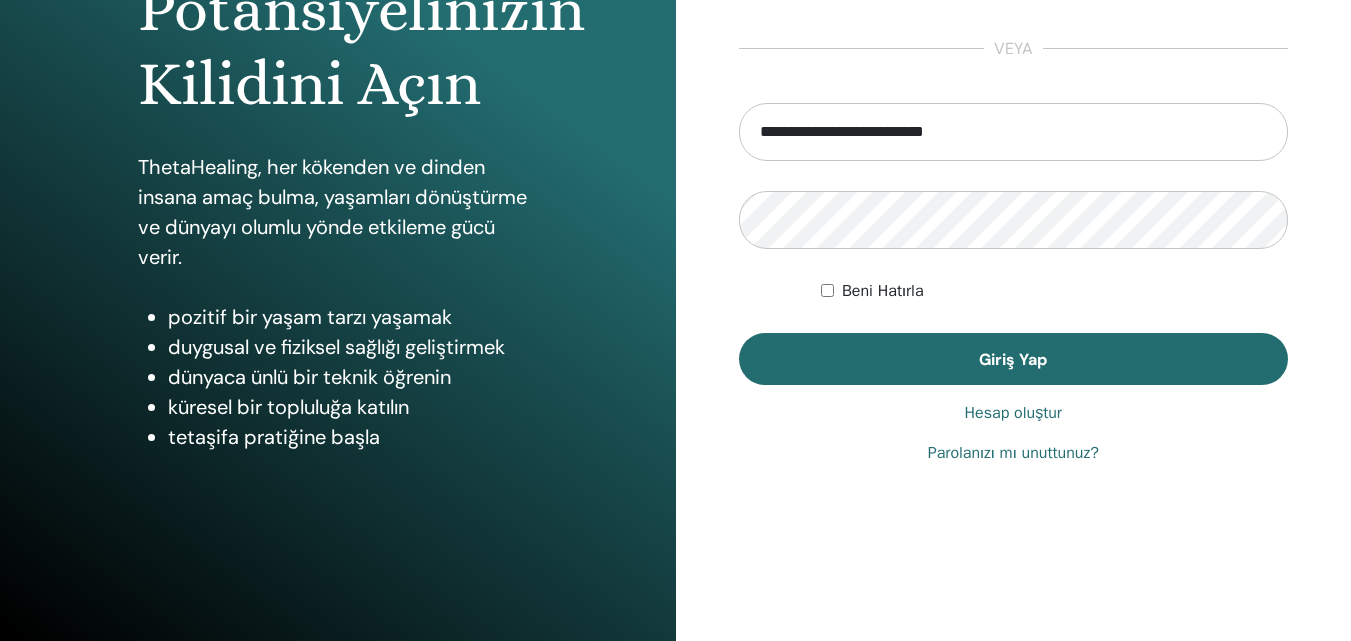 type on "**********" 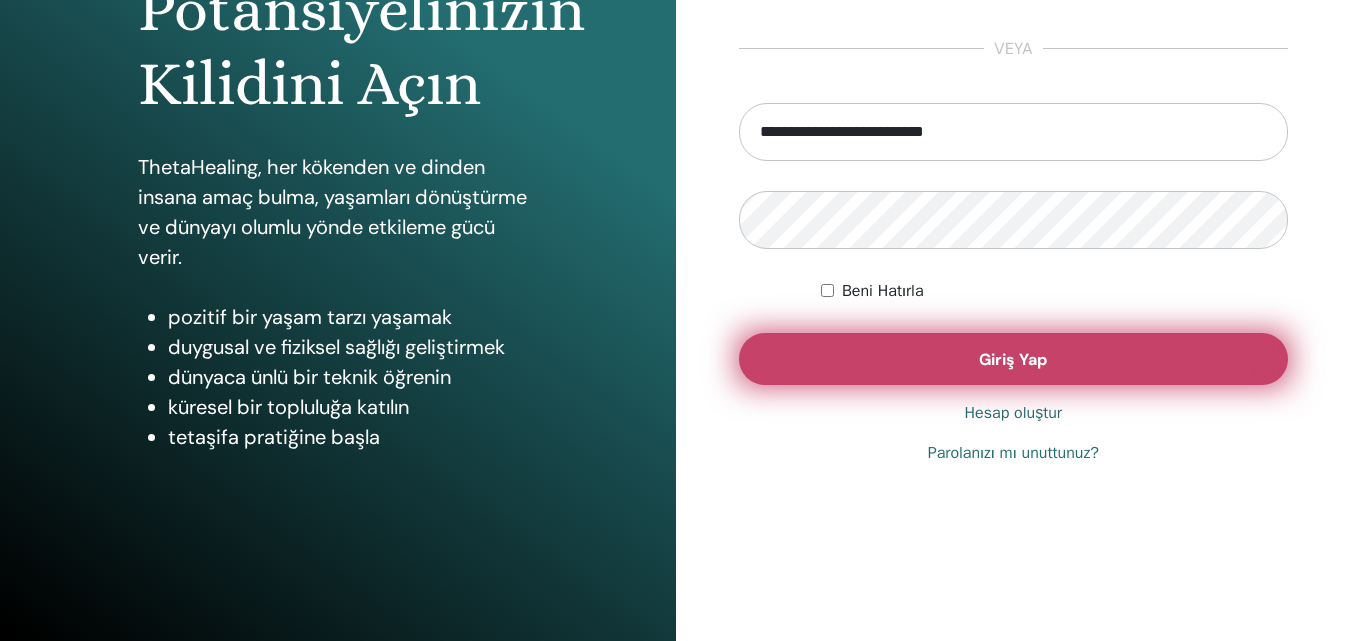 click on "Giriş Yap" at bounding box center (1014, 359) 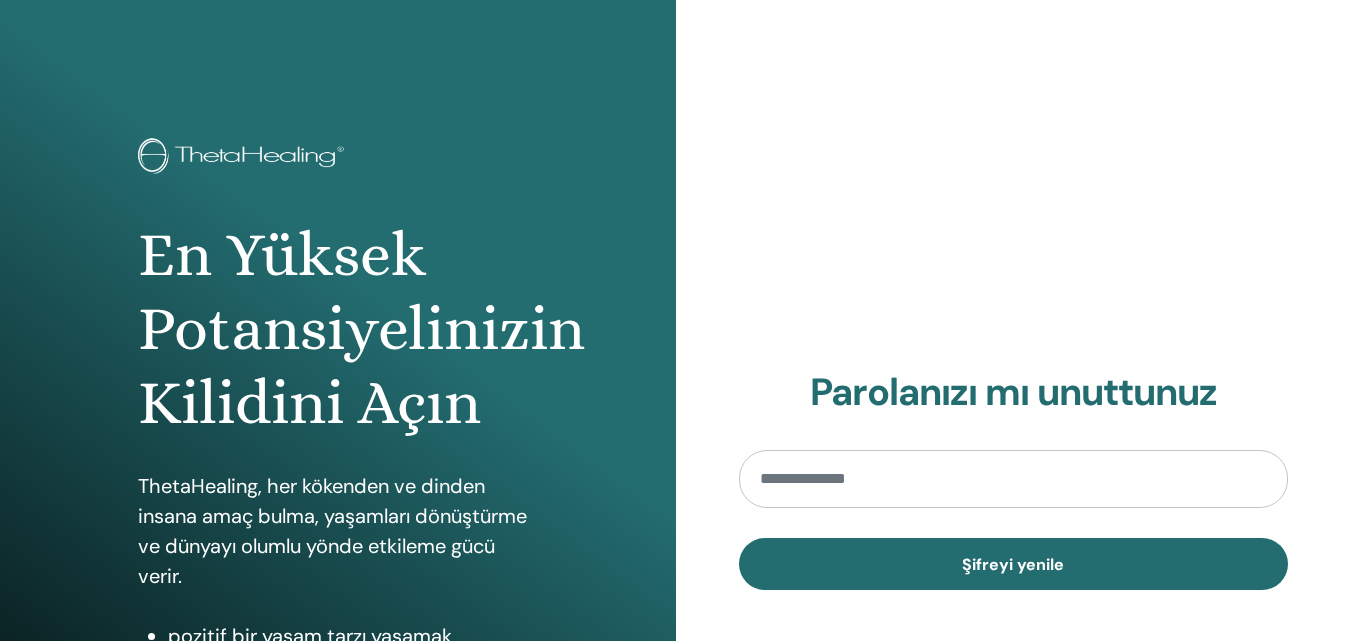 scroll, scrollTop: 0, scrollLeft: 0, axis: both 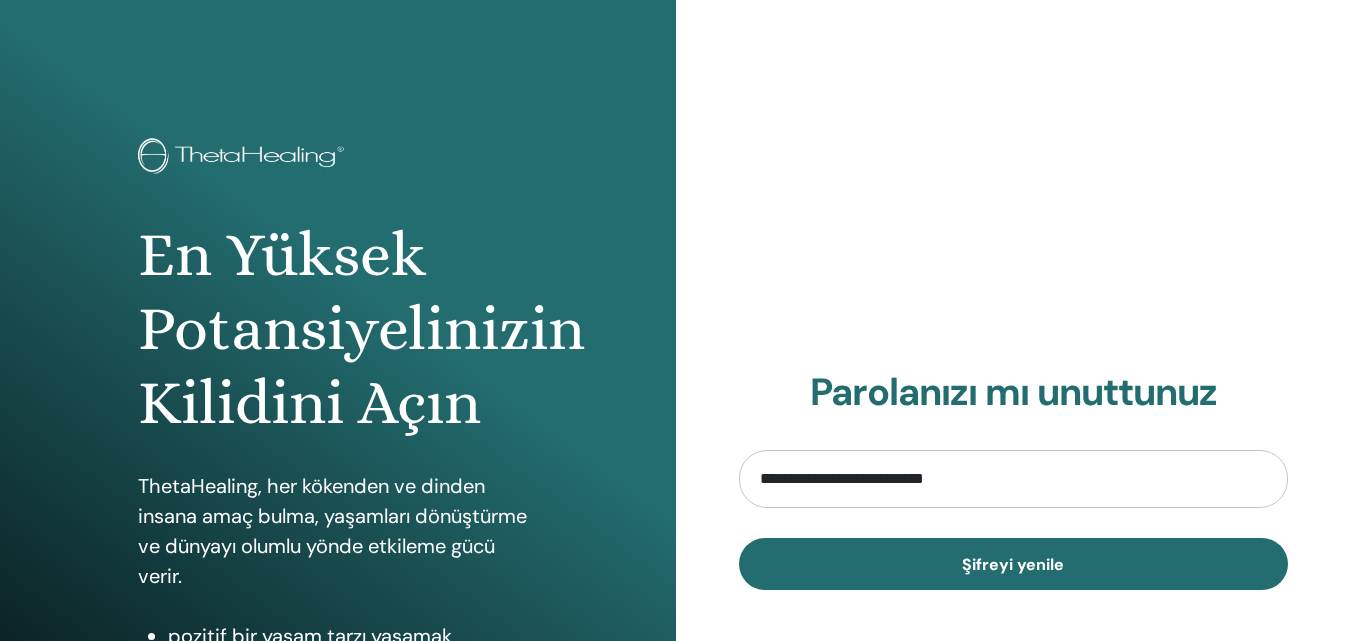 drag, startPoint x: 1050, startPoint y: 477, endPoint x: 591, endPoint y: 473, distance: 459.01743 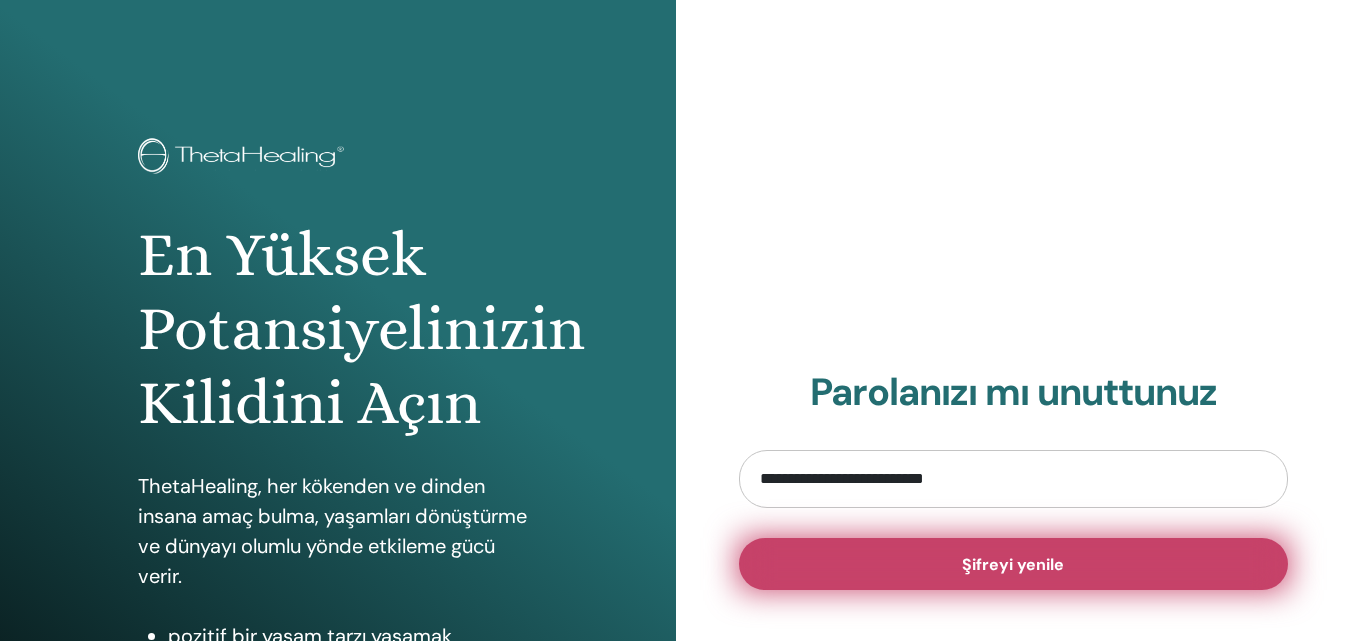 type on "**********" 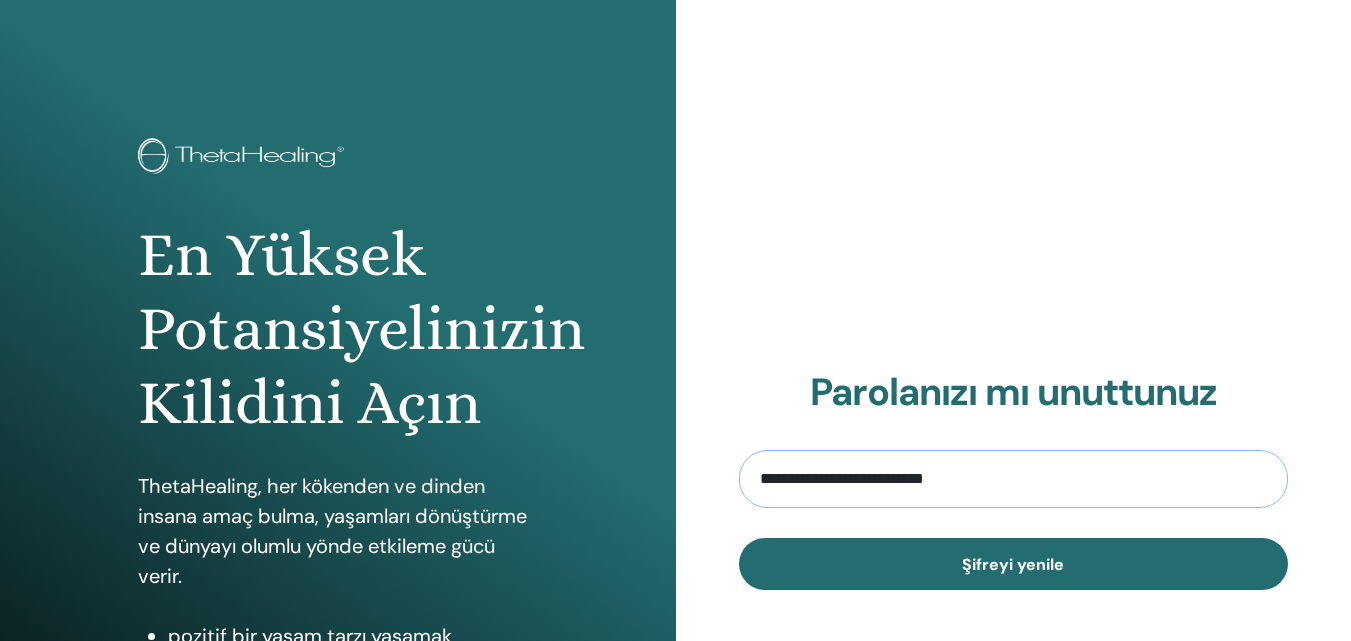 click on "**********" at bounding box center (1014, 479) 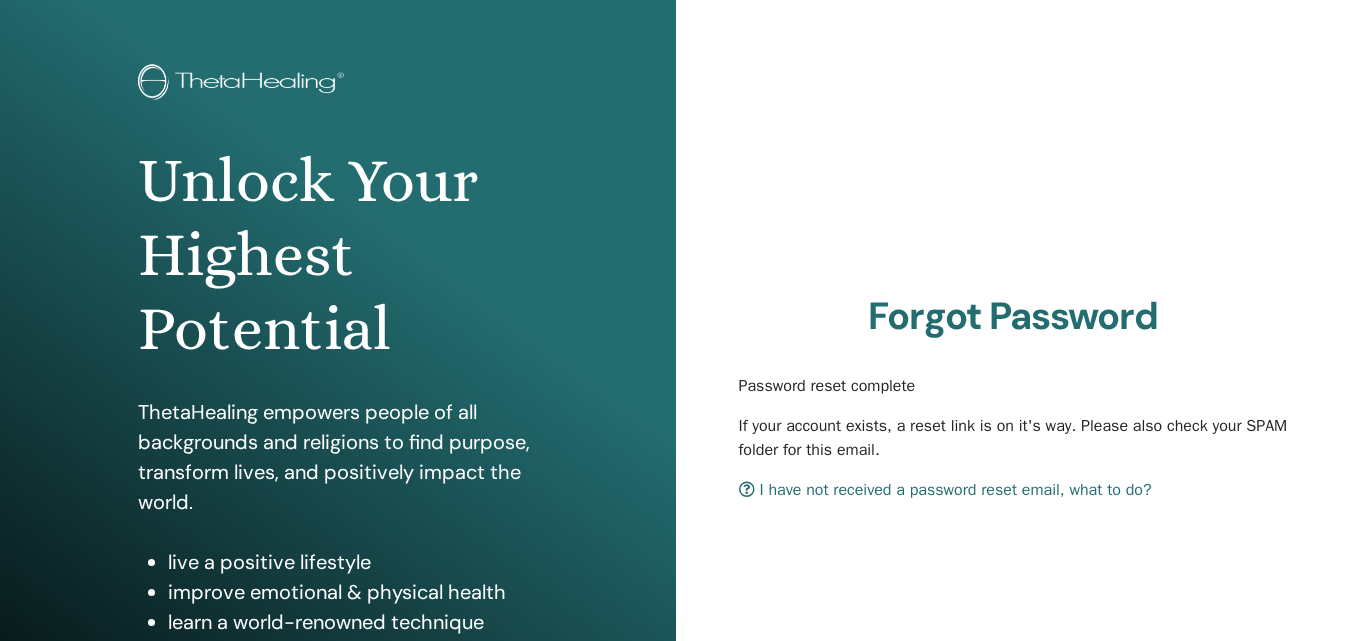 scroll, scrollTop: 167, scrollLeft: 0, axis: vertical 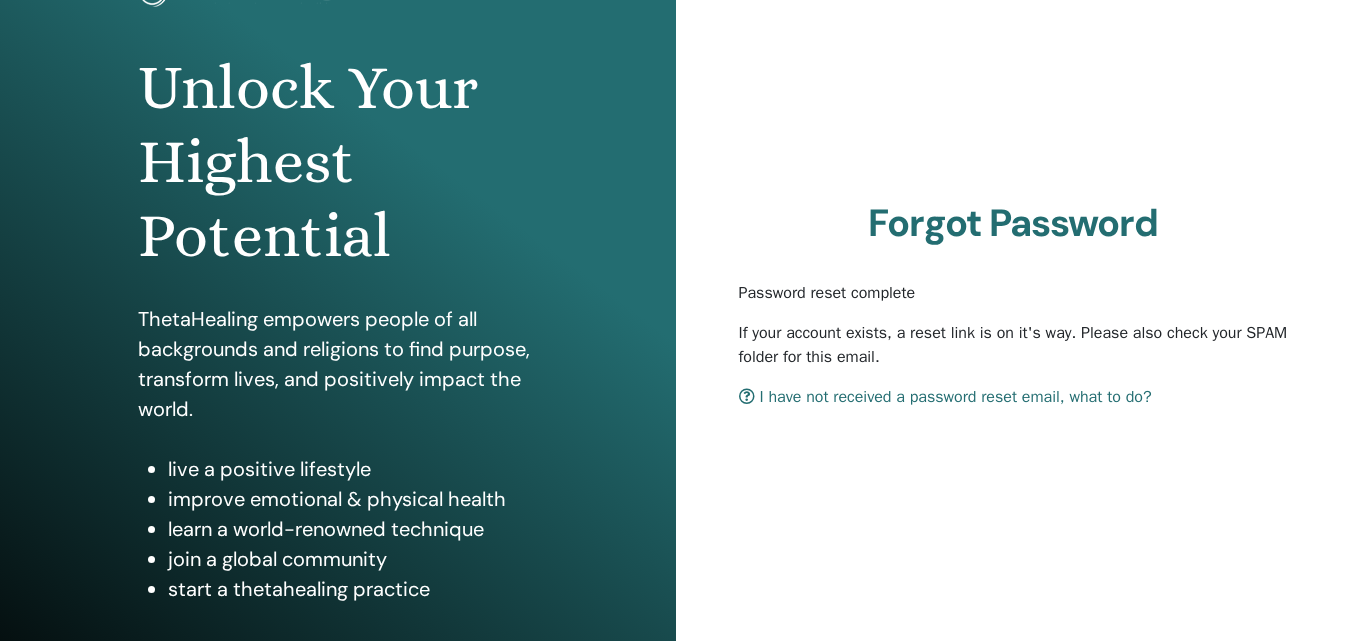 click on "I have not received a password reset email, what to do?" at bounding box center [945, 397] 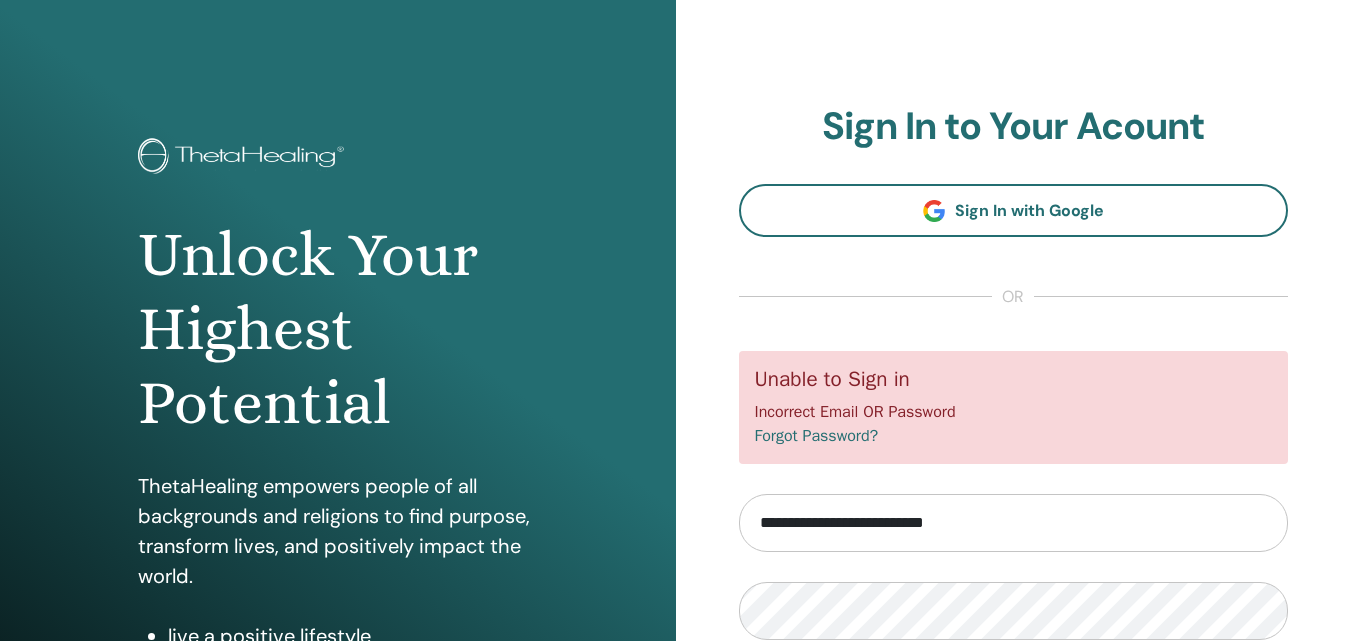 scroll, scrollTop: 250, scrollLeft: 0, axis: vertical 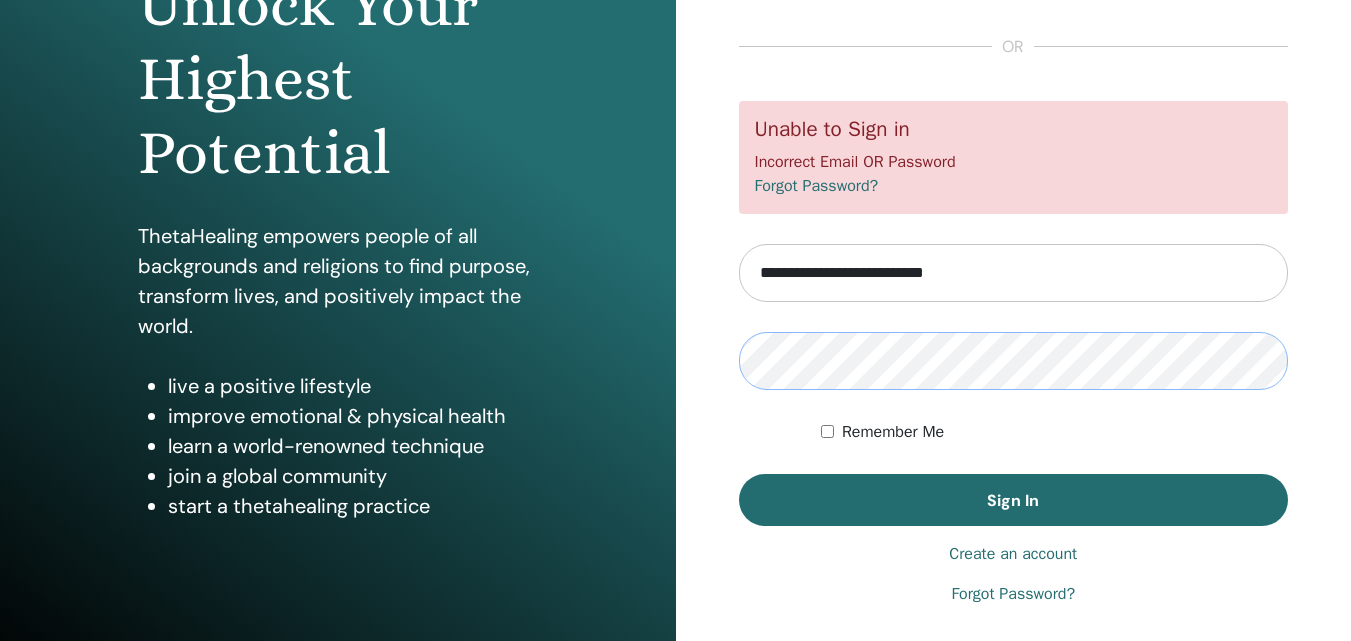 click on "Sign In" at bounding box center (1014, 500) 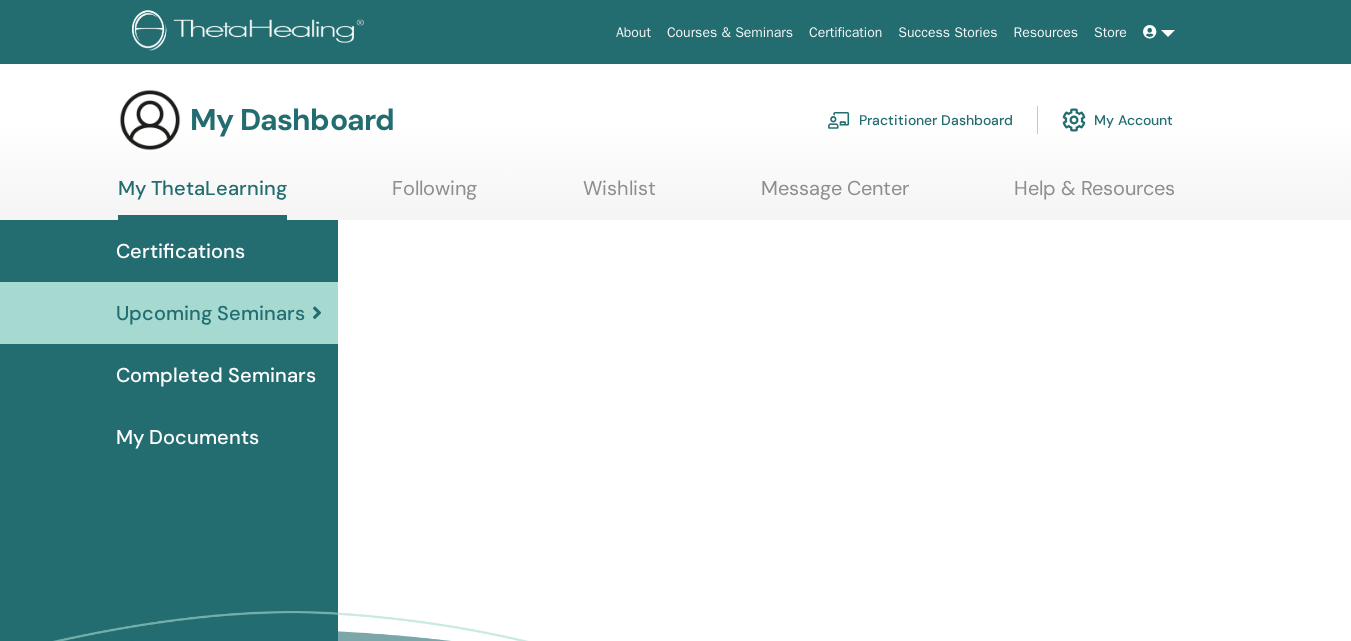 scroll, scrollTop: 0, scrollLeft: 0, axis: both 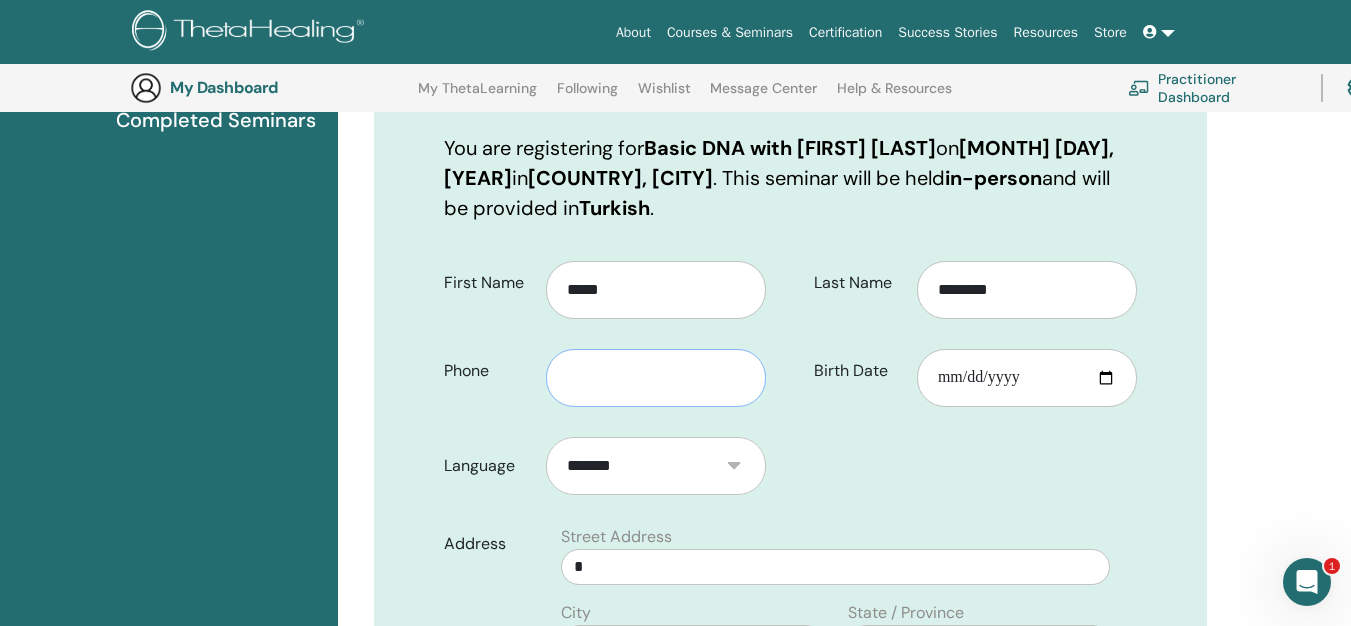 click at bounding box center [656, 378] 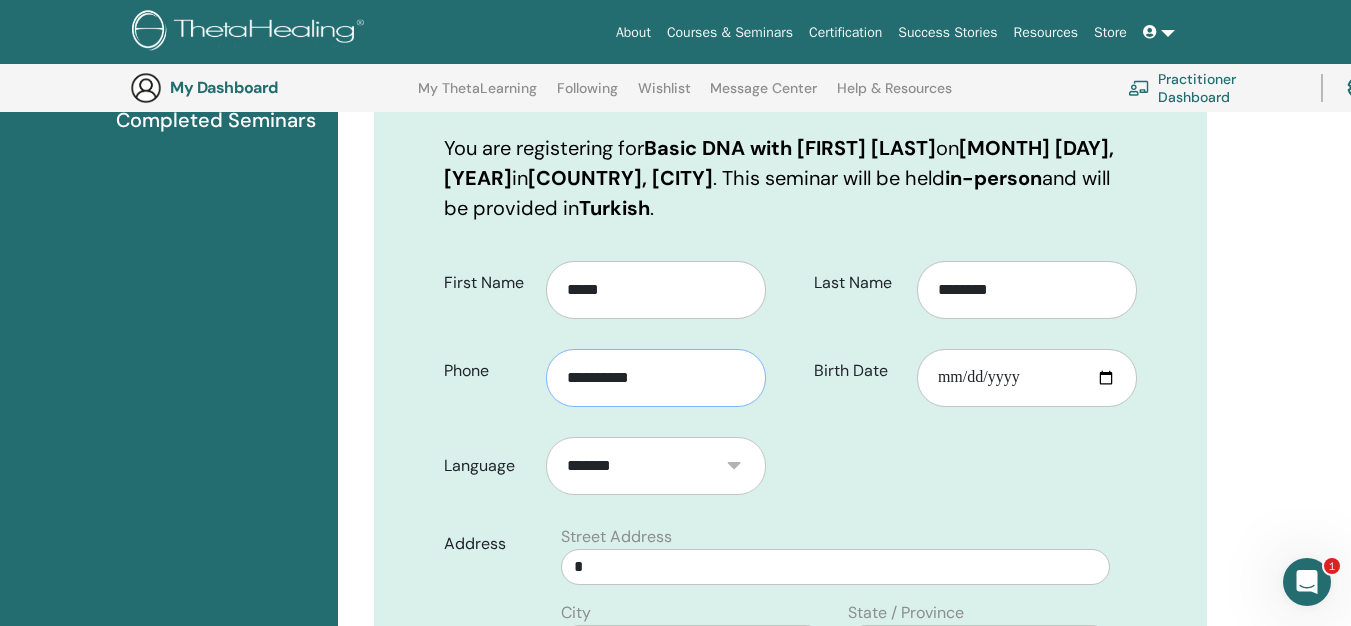 click on "**********" at bounding box center (656, 378) 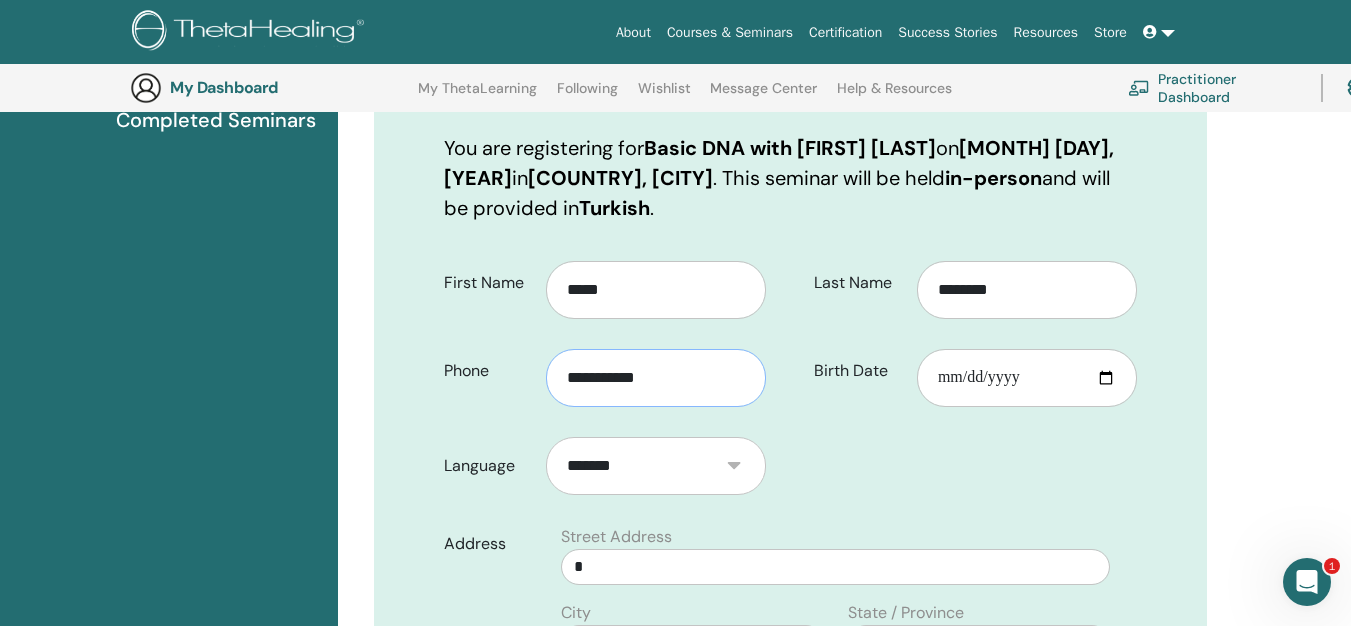 type on "**********" 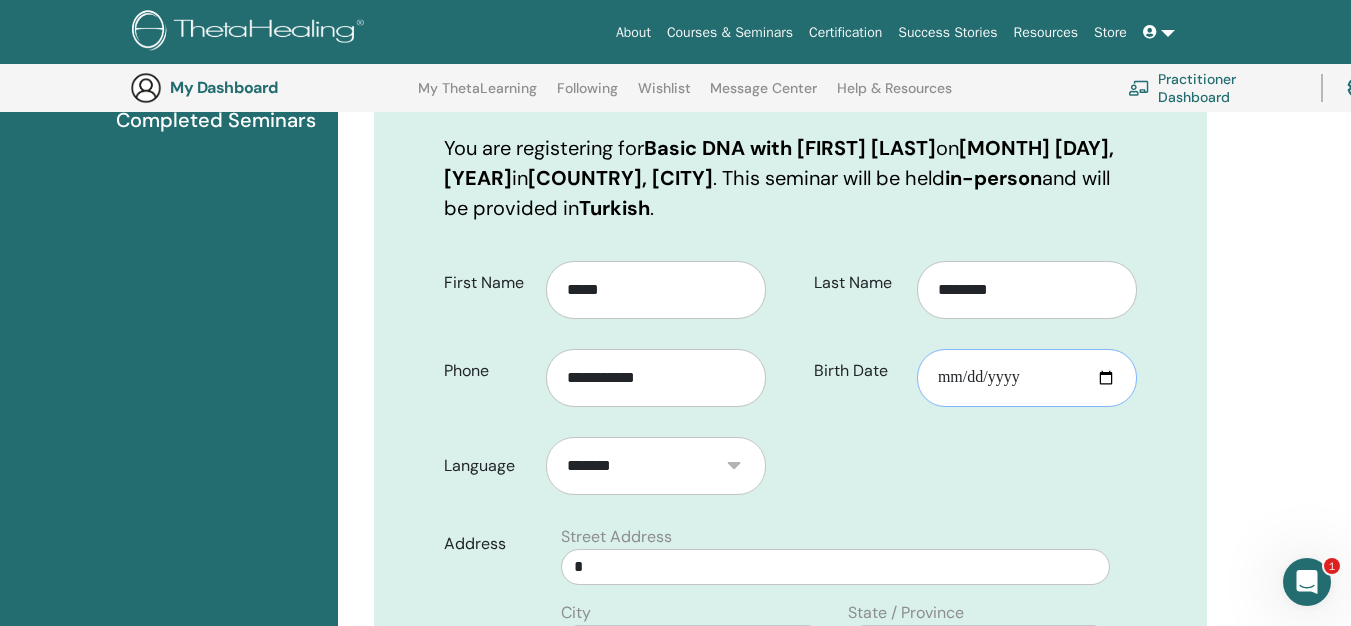click on "Birth Date" at bounding box center (1027, 378) 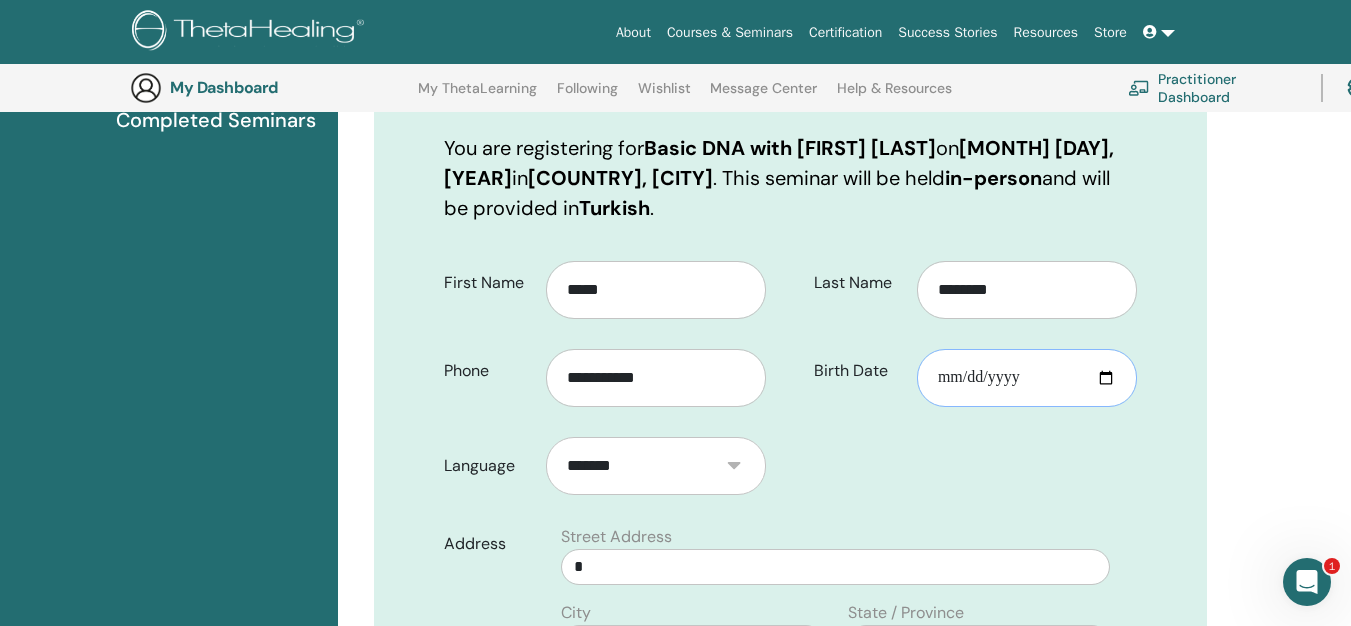 type on "**********" 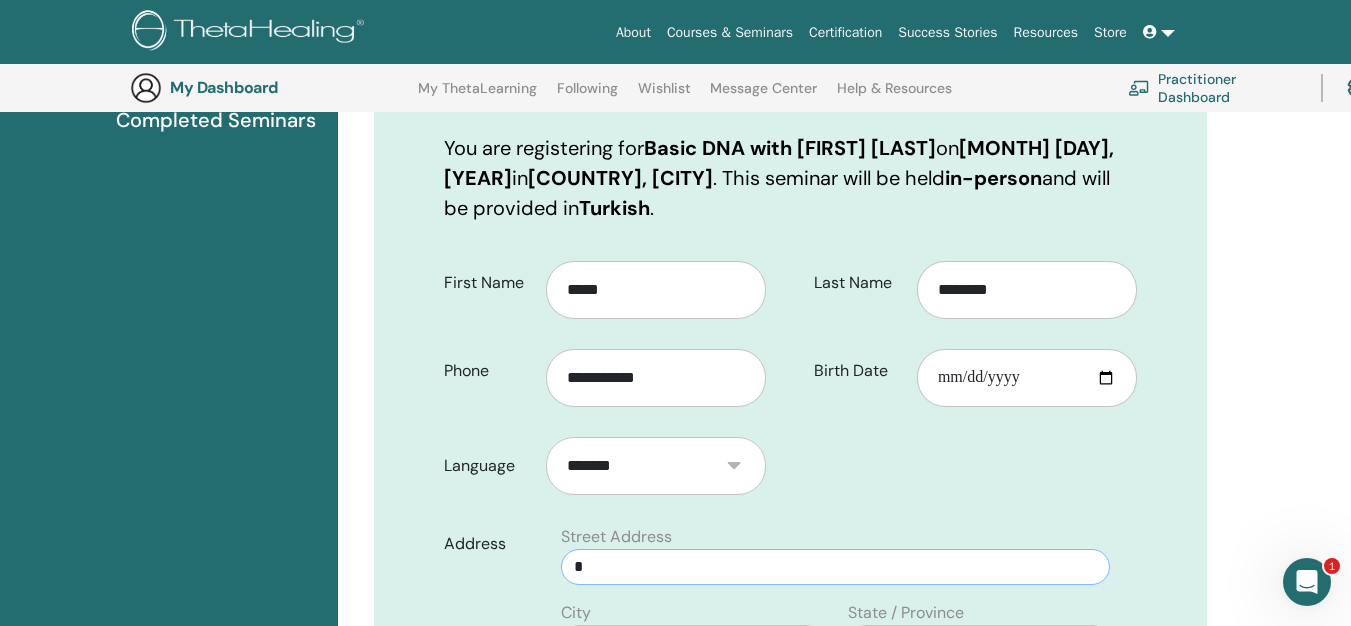 click on "*" at bounding box center (835, 567) 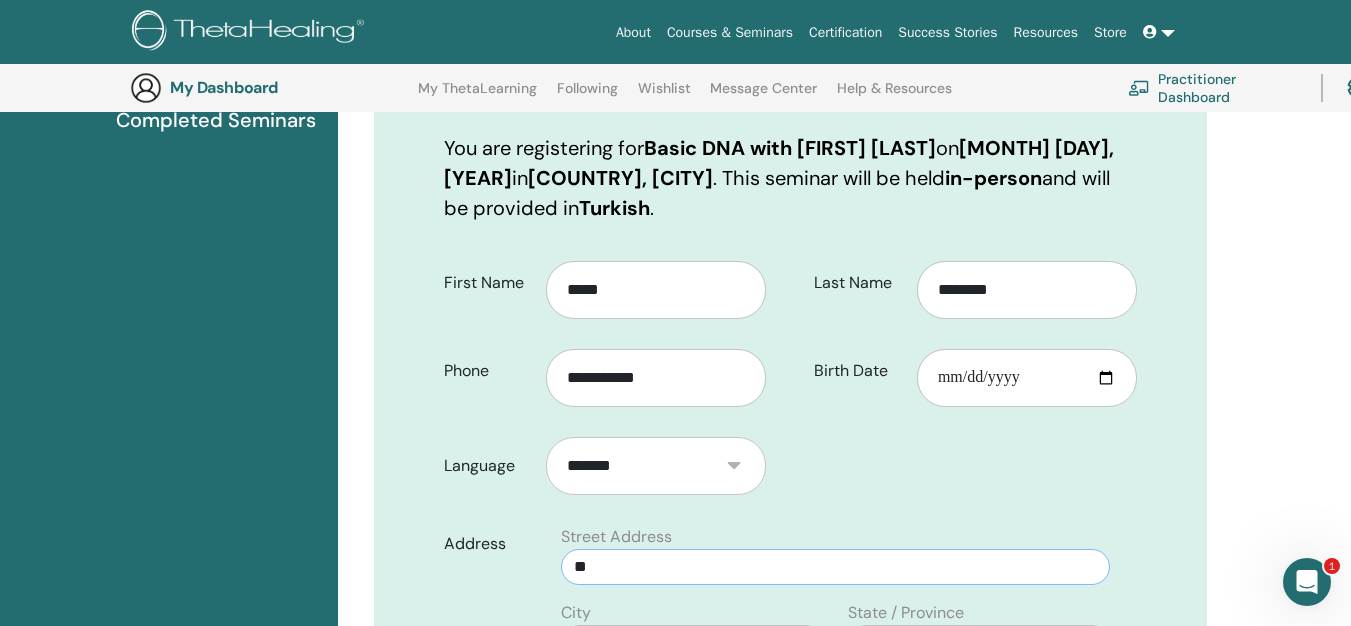 type on "*" 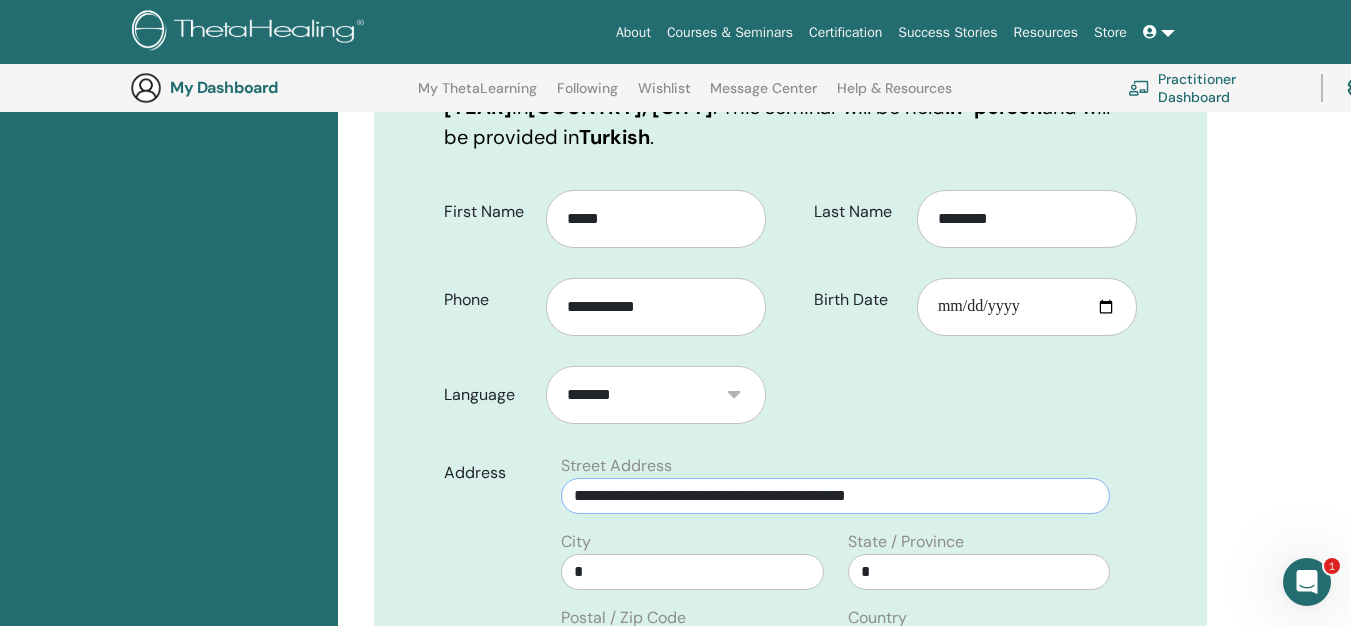 scroll, scrollTop: 465, scrollLeft: 0, axis: vertical 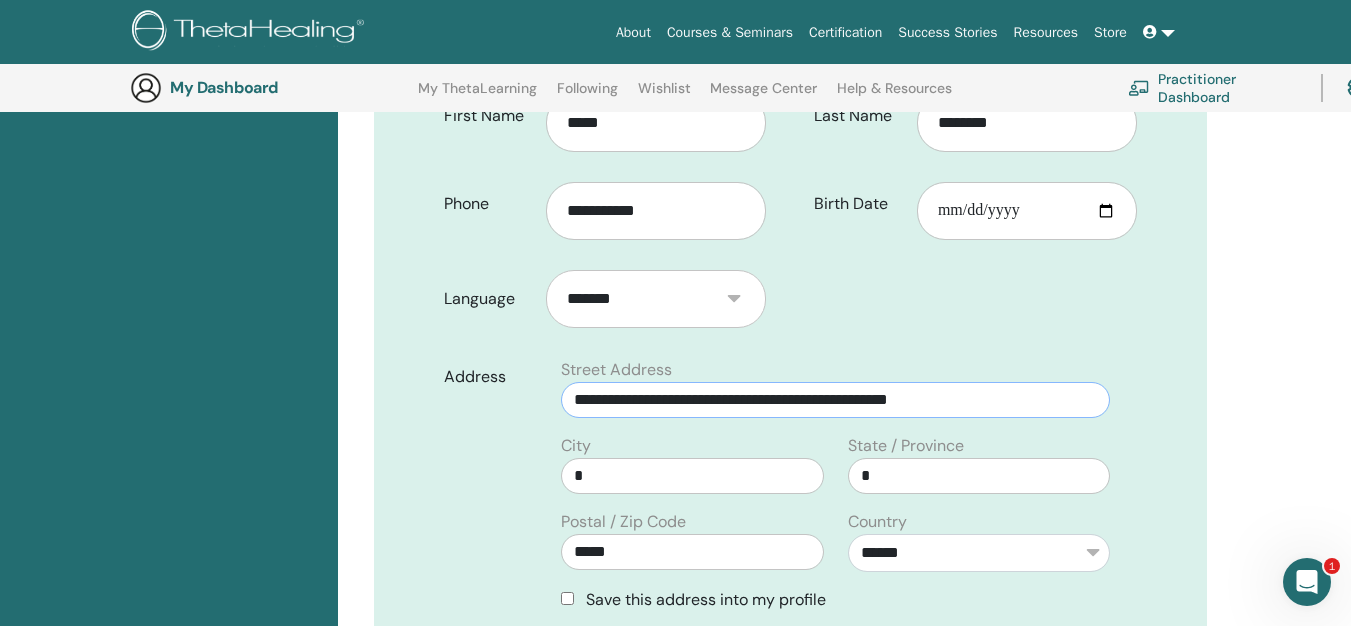 type on "**********" 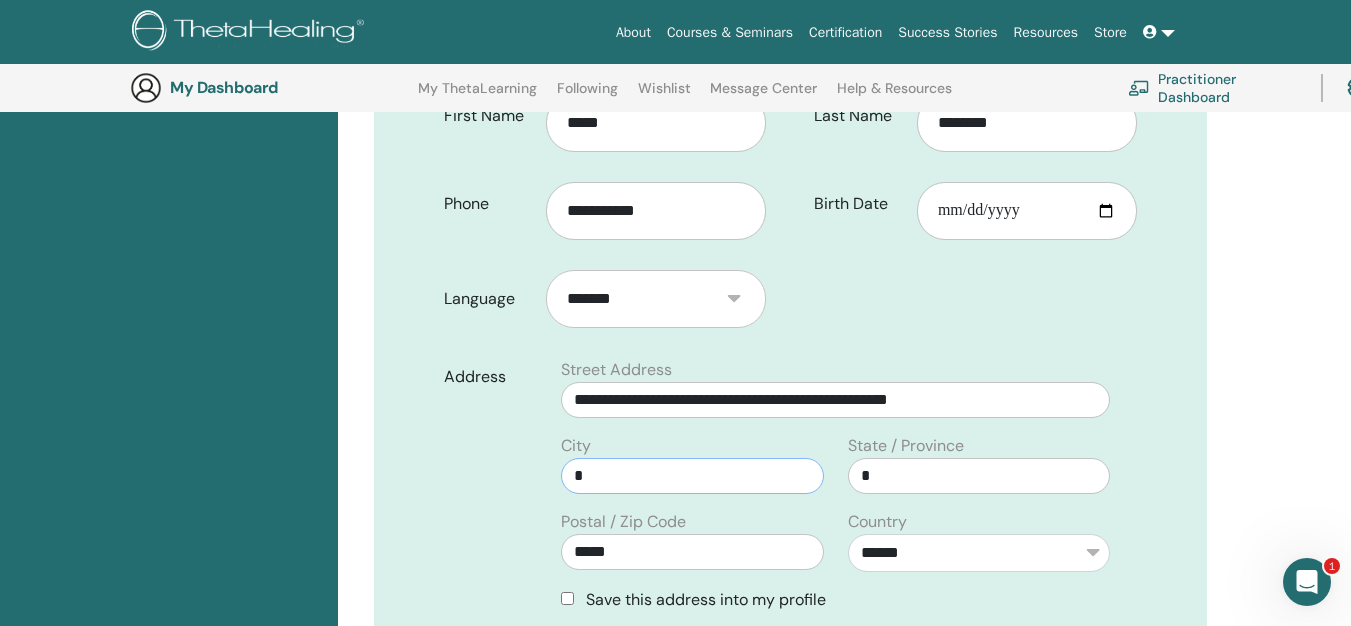 click on "*" at bounding box center (692, 476) 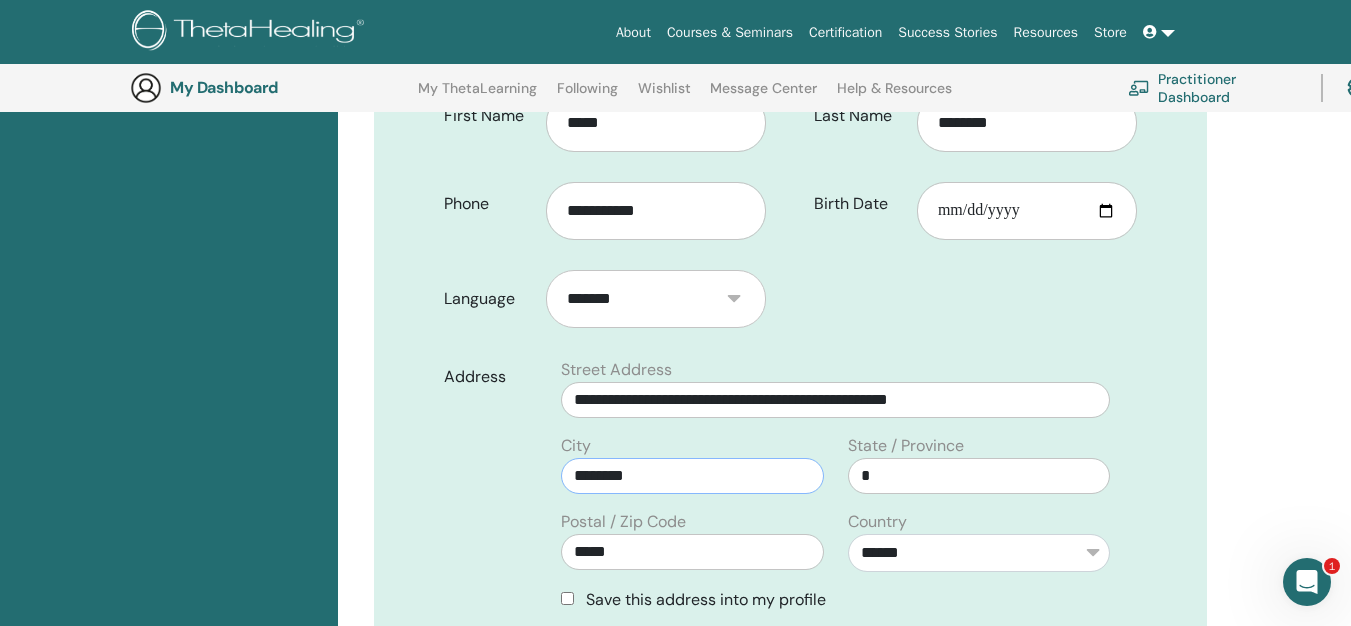 type on "********" 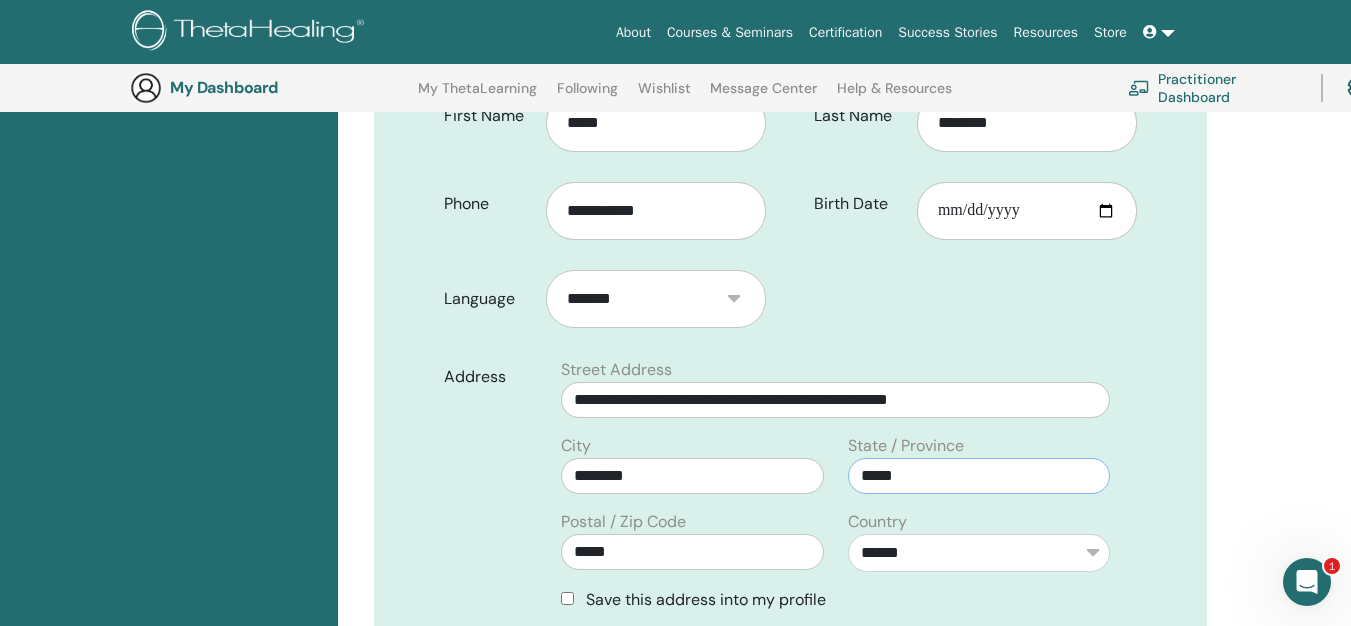 type on "*****" 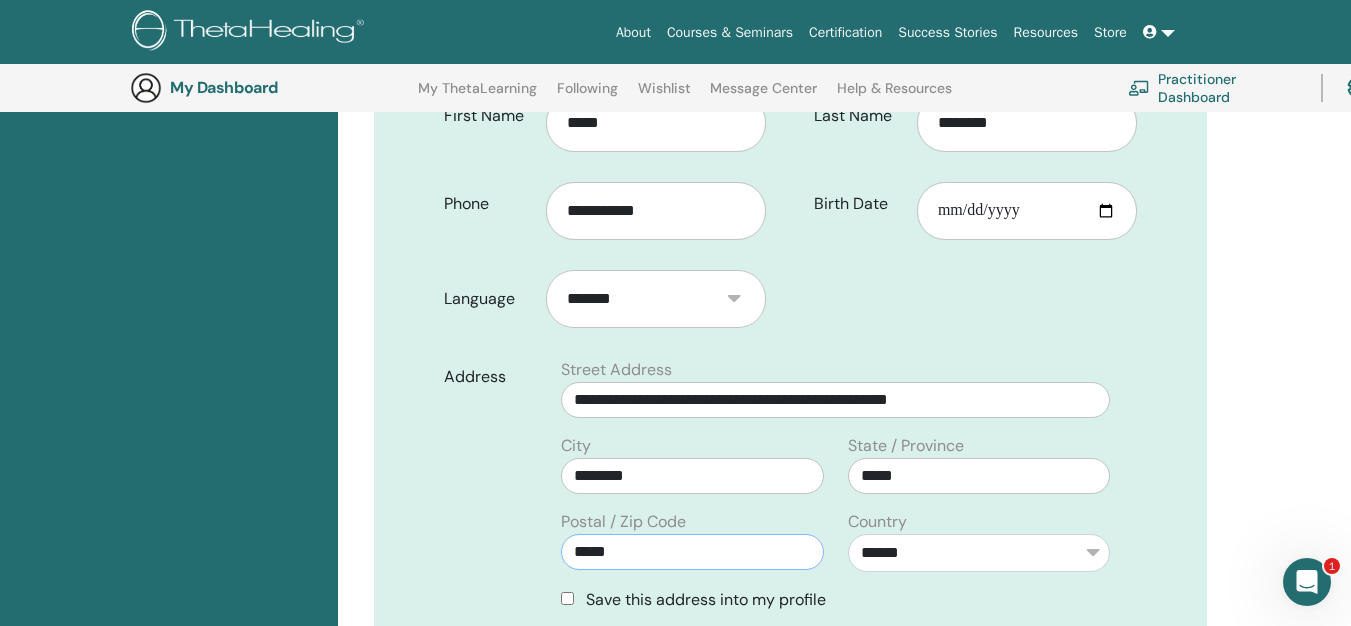 drag, startPoint x: 663, startPoint y: 554, endPoint x: 510, endPoint y: 519, distance: 156.95222 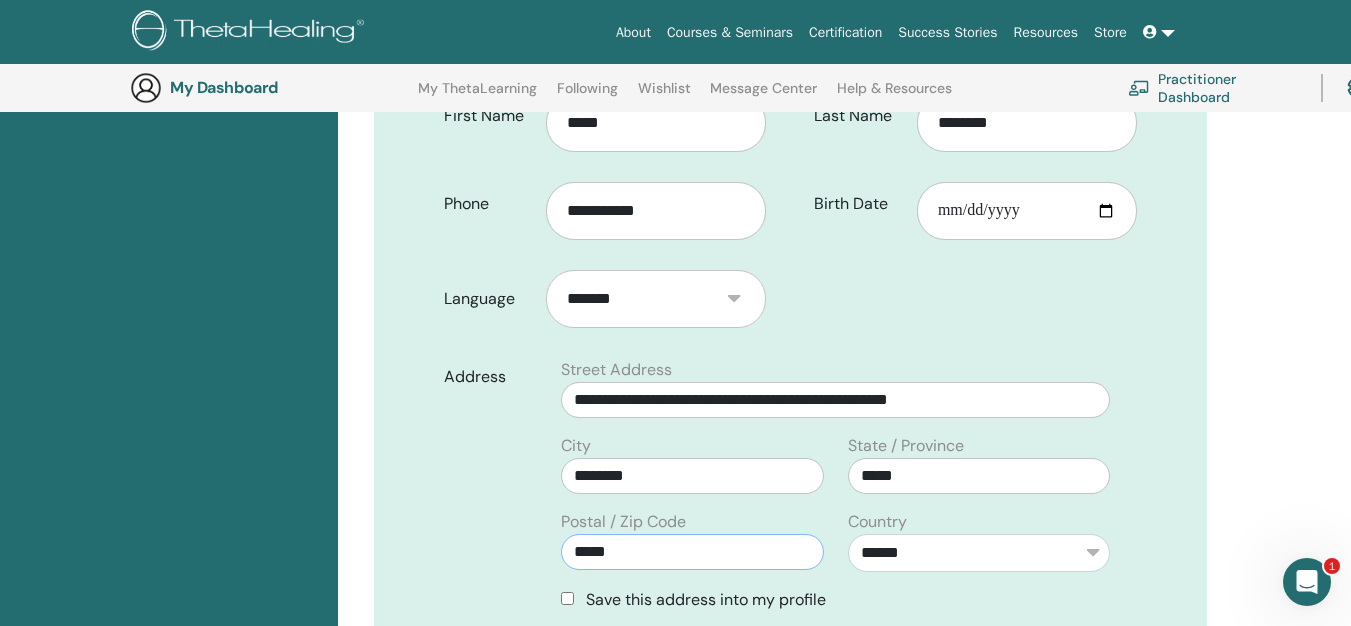 click on "**********" at bounding box center (790, 493) 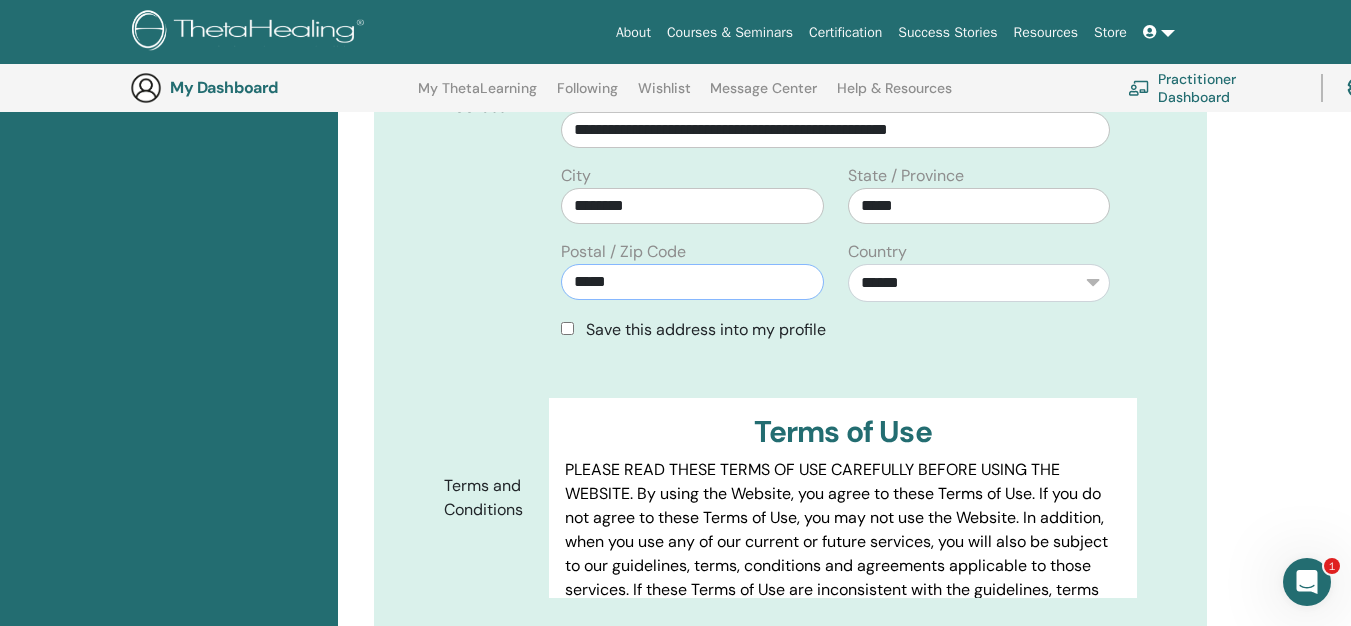 scroll, scrollTop: 798, scrollLeft: 0, axis: vertical 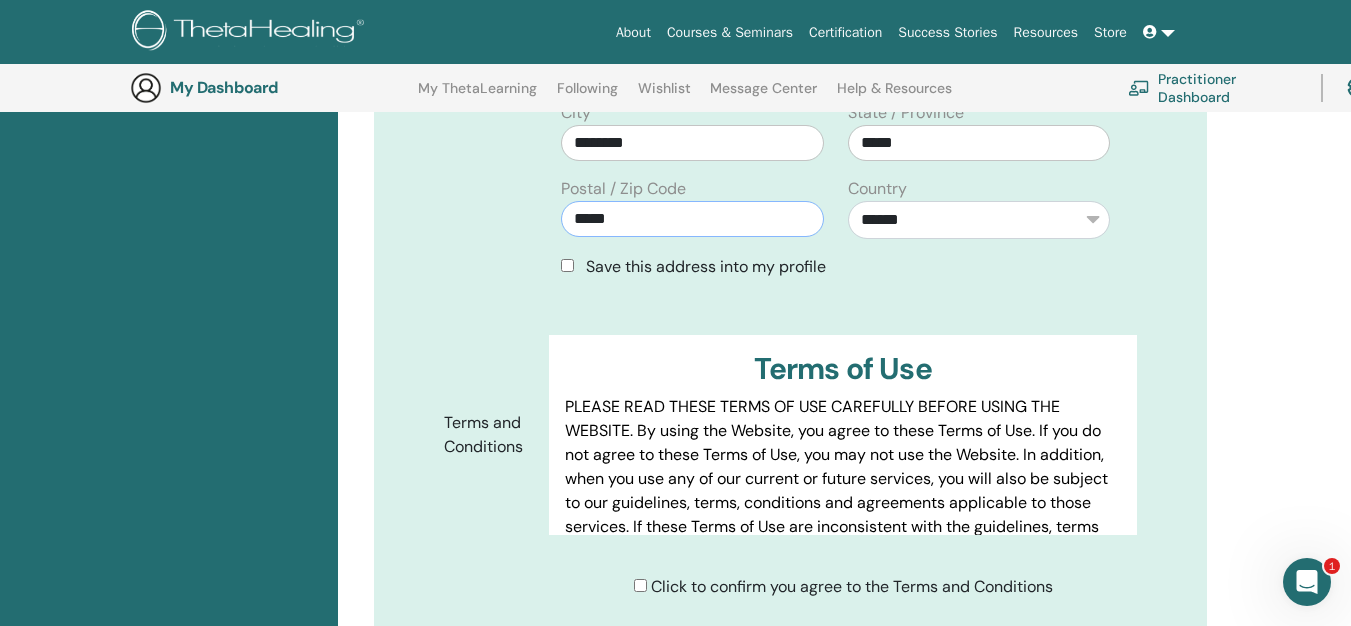 type on "*****" 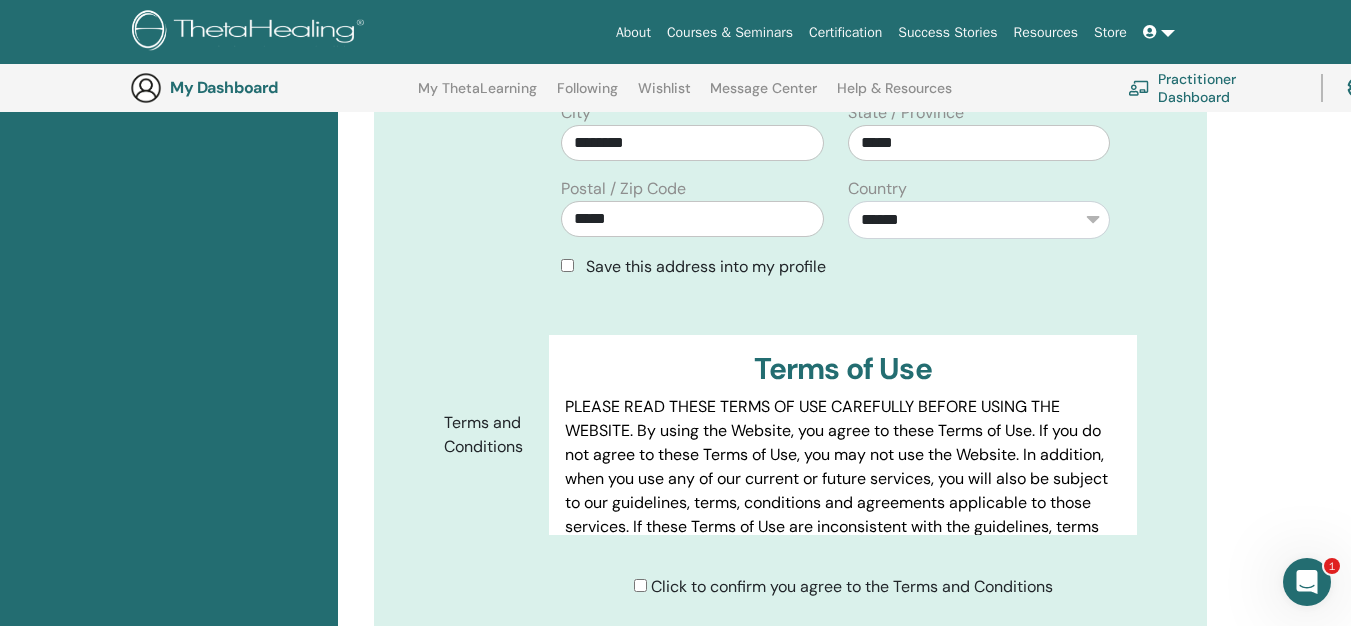 click on "Save this address into my profile" at bounding box center [835, 267] 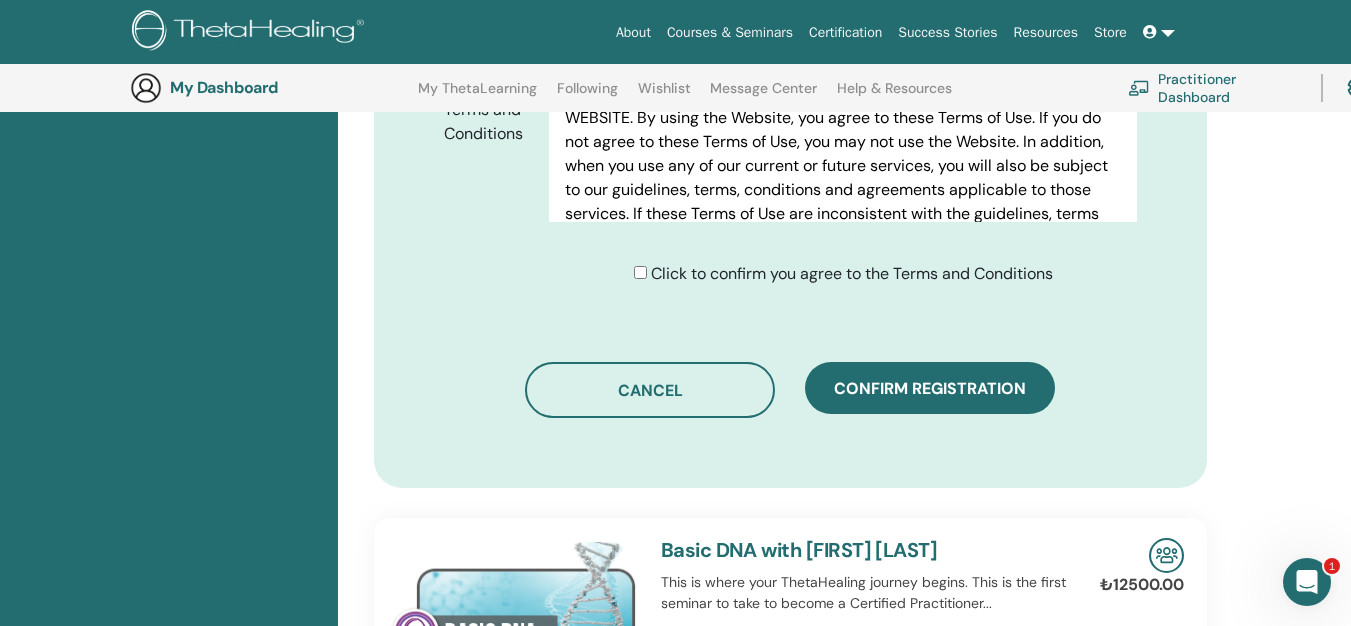 scroll, scrollTop: 1131, scrollLeft: 0, axis: vertical 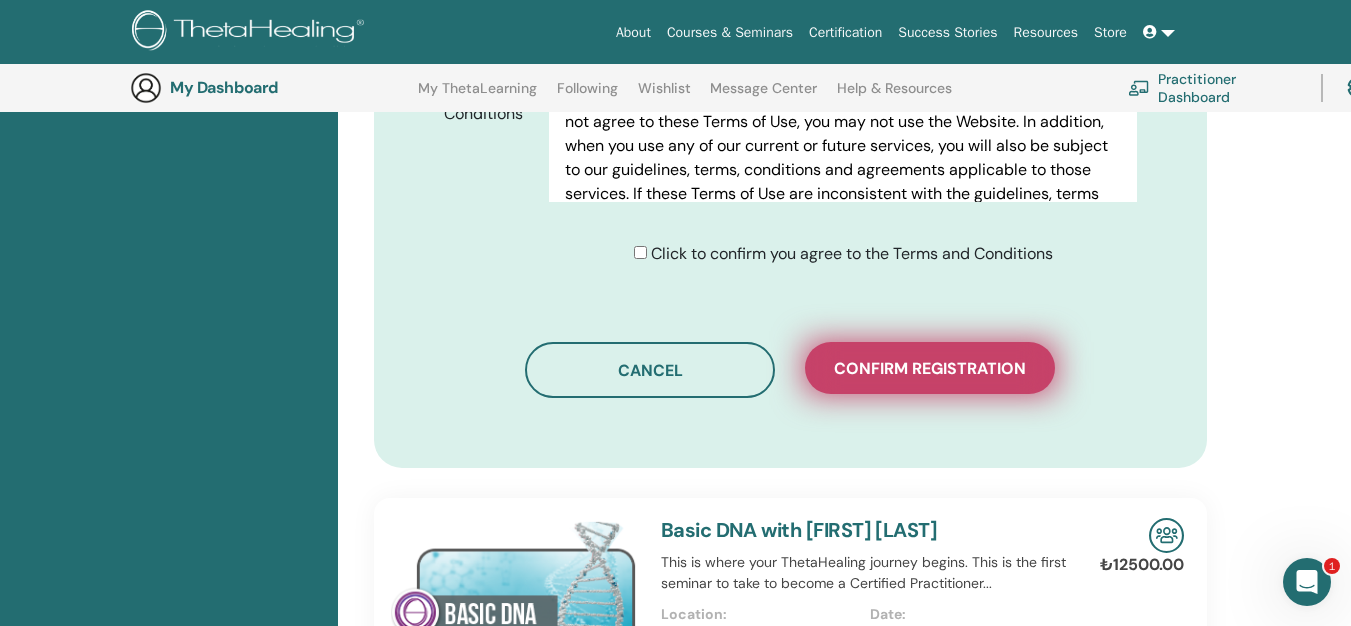 click on "Confirm registration" at bounding box center (930, 368) 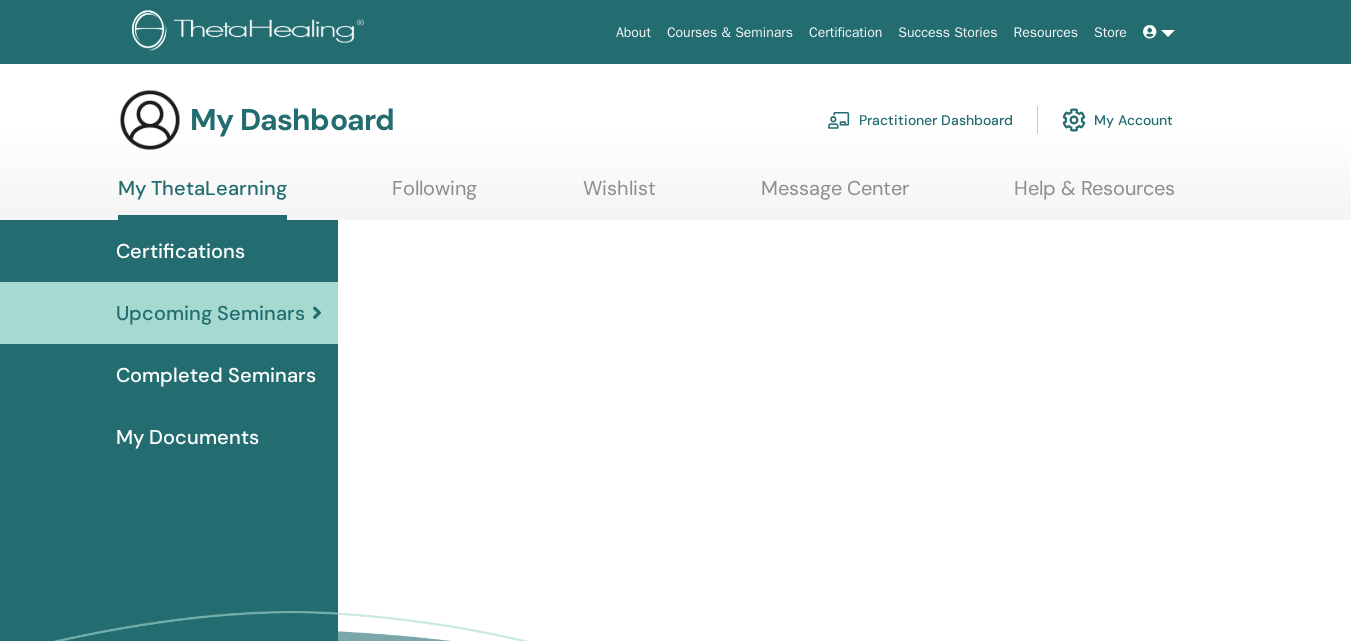 scroll, scrollTop: 0, scrollLeft: 0, axis: both 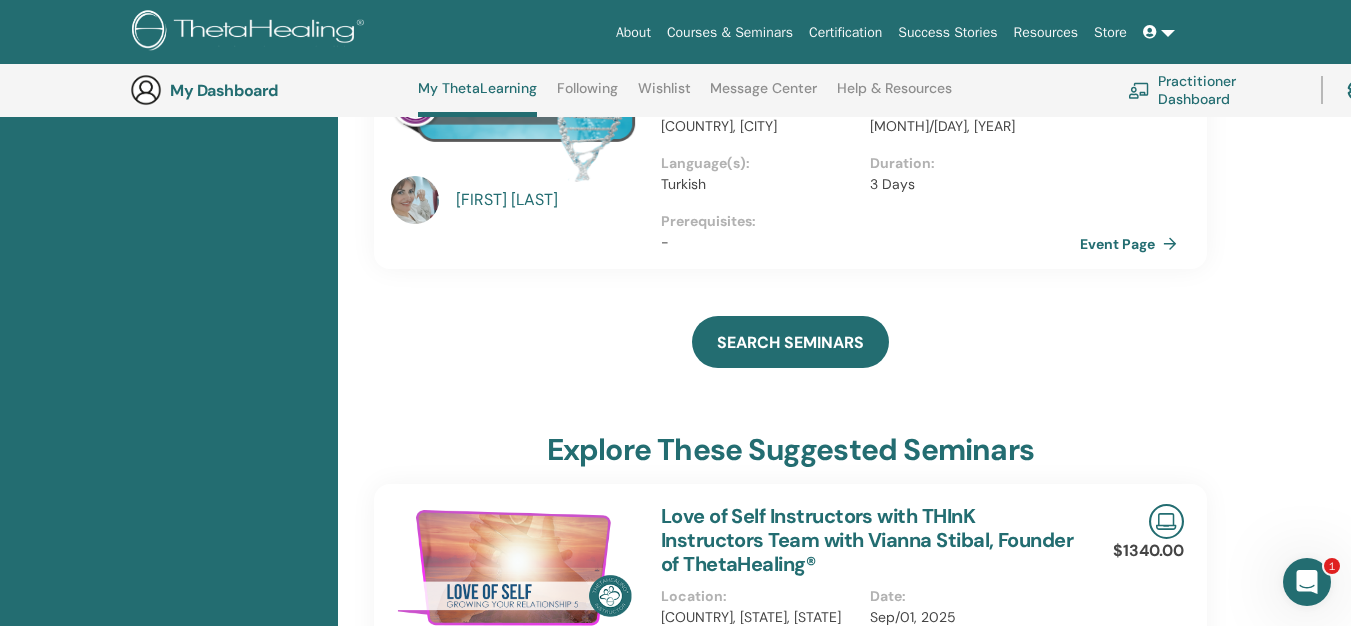 click at bounding box center [1152, 32] 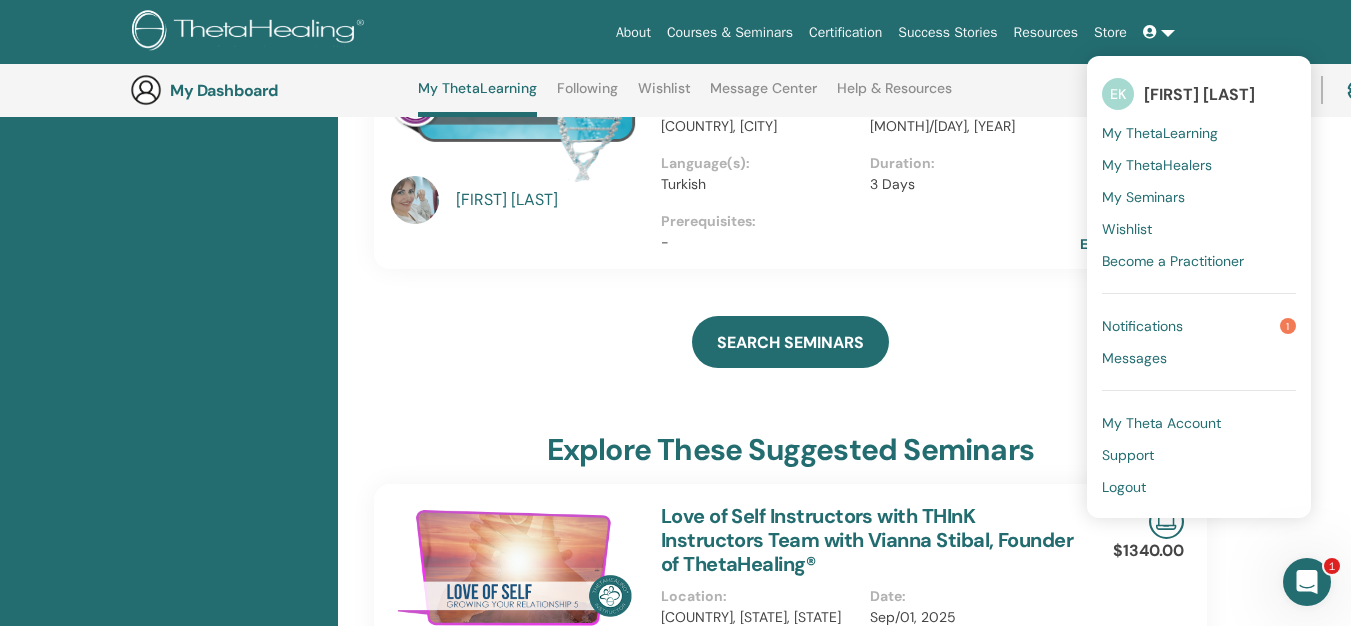 click on "[FIRST] [LAST]" at bounding box center (1199, 94) 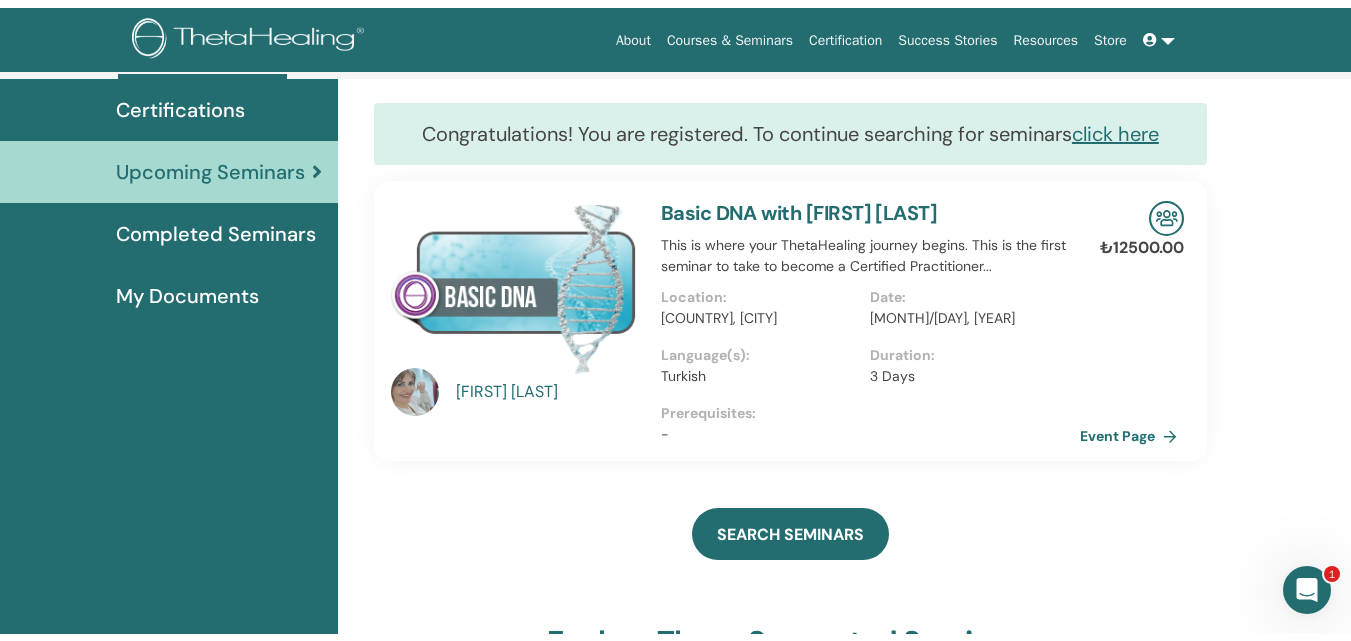 scroll, scrollTop: 0, scrollLeft: 0, axis: both 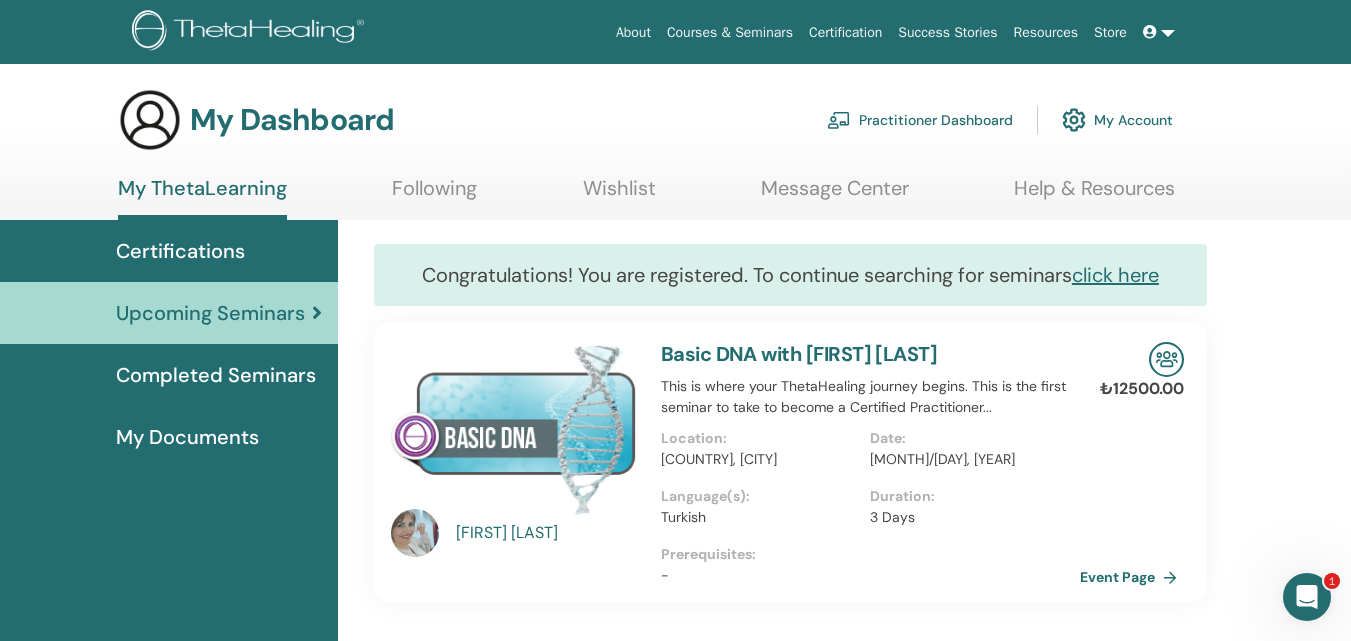 click on "My Account" at bounding box center (1117, 120) 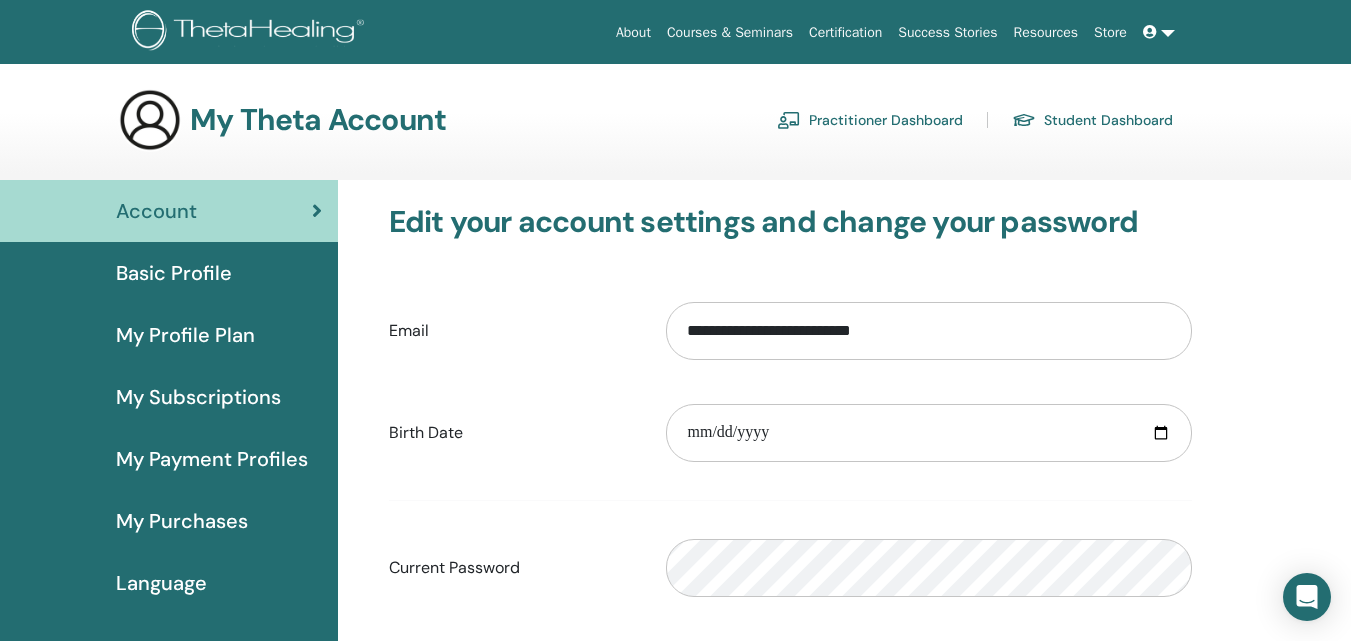 scroll, scrollTop: 0, scrollLeft: 0, axis: both 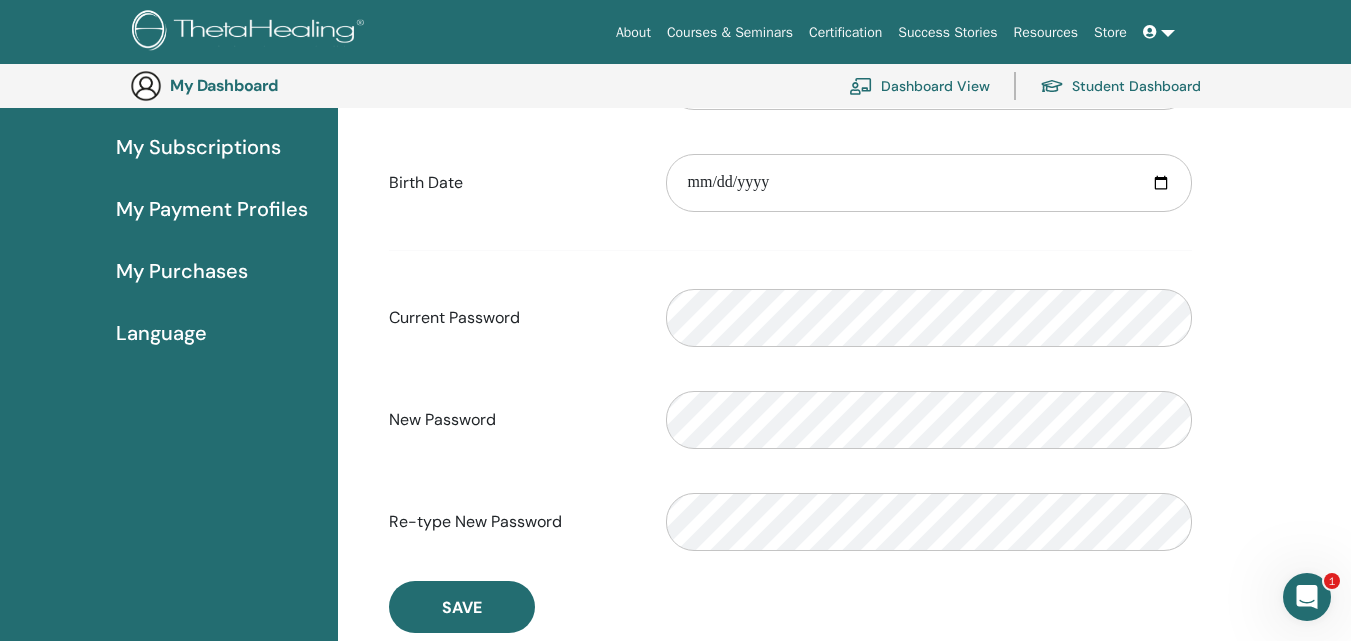 click on "Language" at bounding box center [161, 333] 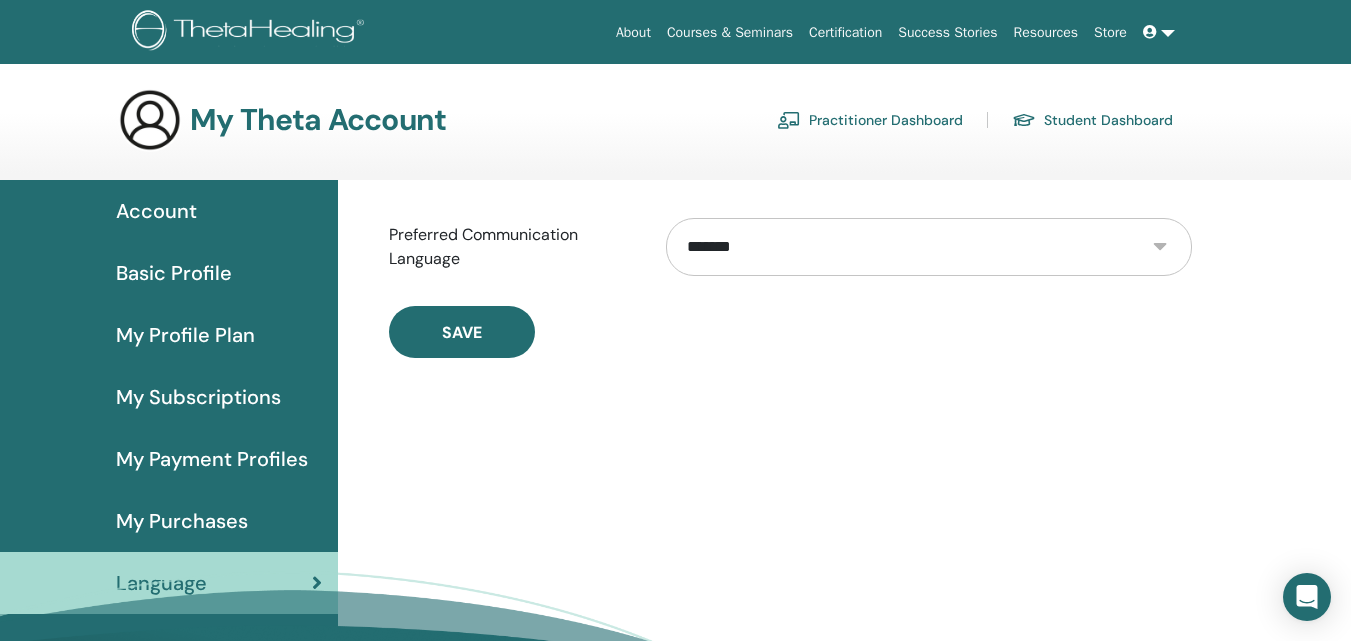 scroll, scrollTop: 0, scrollLeft: 0, axis: both 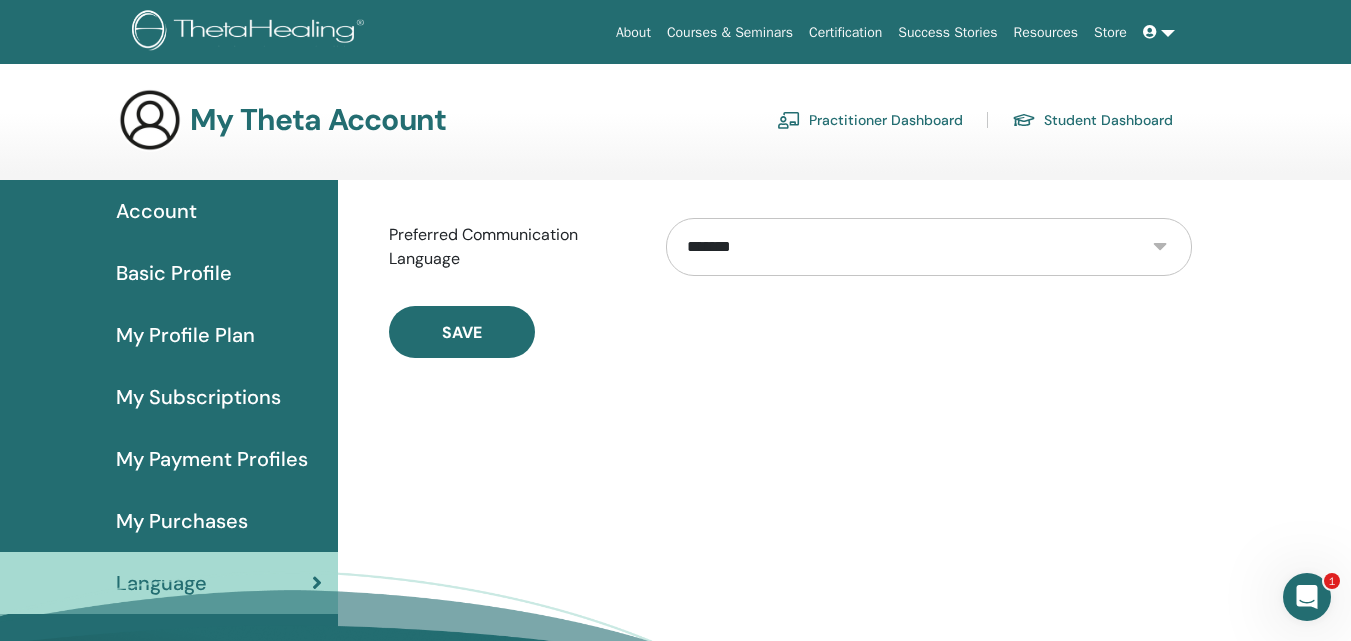 click on "**********" at bounding box center [929, 247] 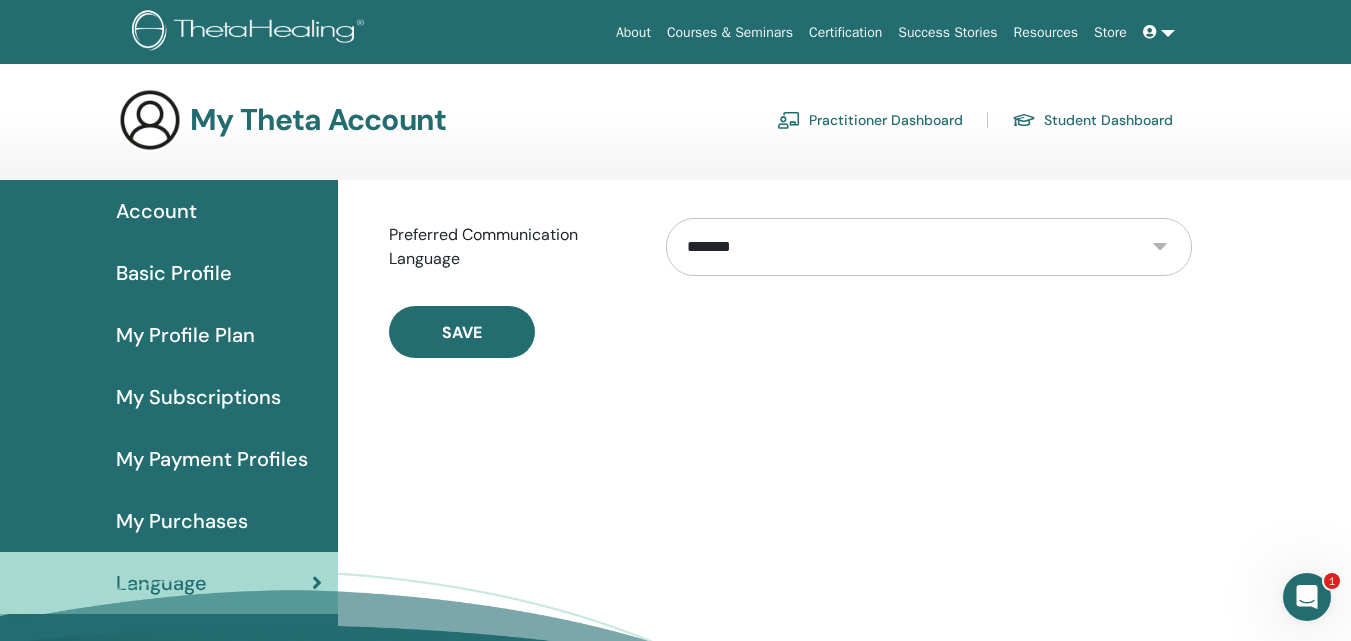 select on "***" 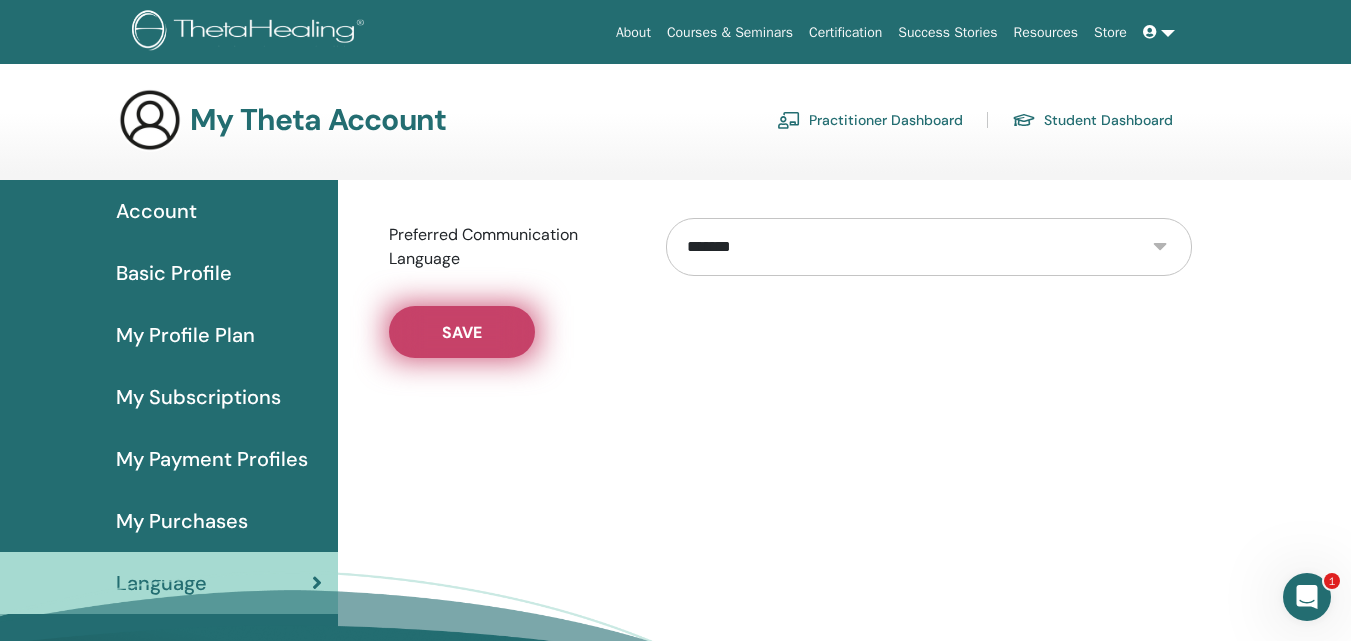 click on "Save" at bounding box center (462, 332) 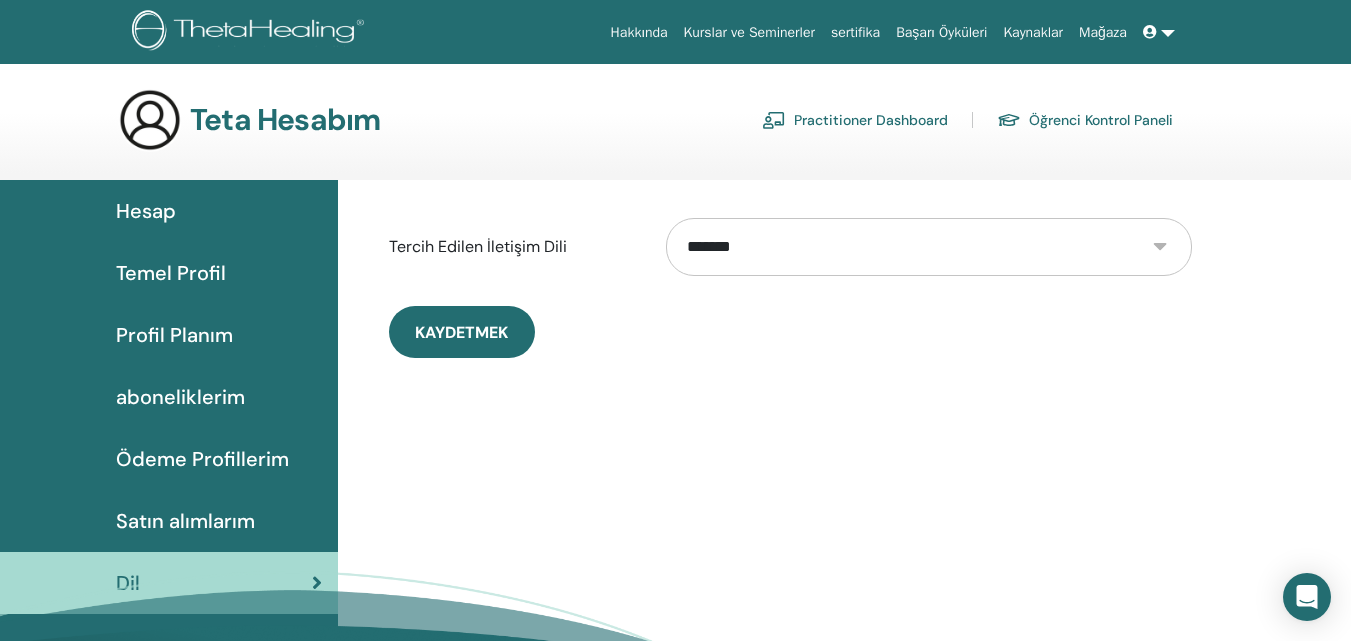 scroll, scrollTop: 0, scrollLeft: 0, axis: both 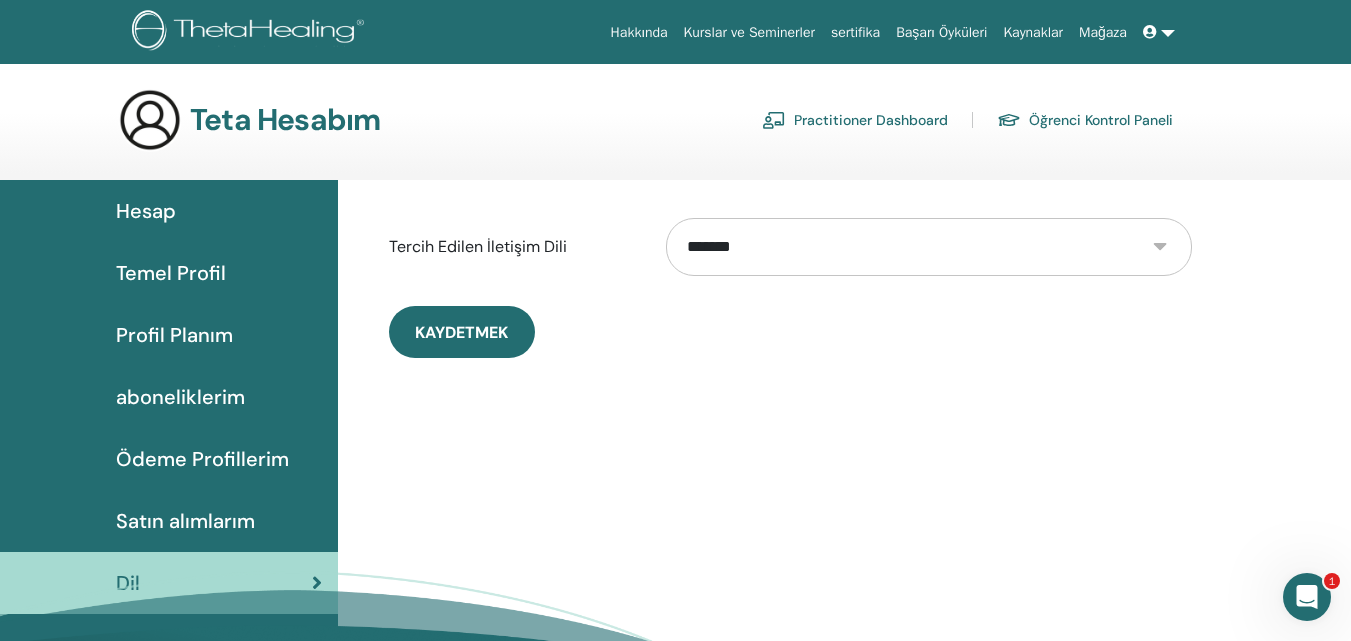 click at bounding box center (1159, 32) 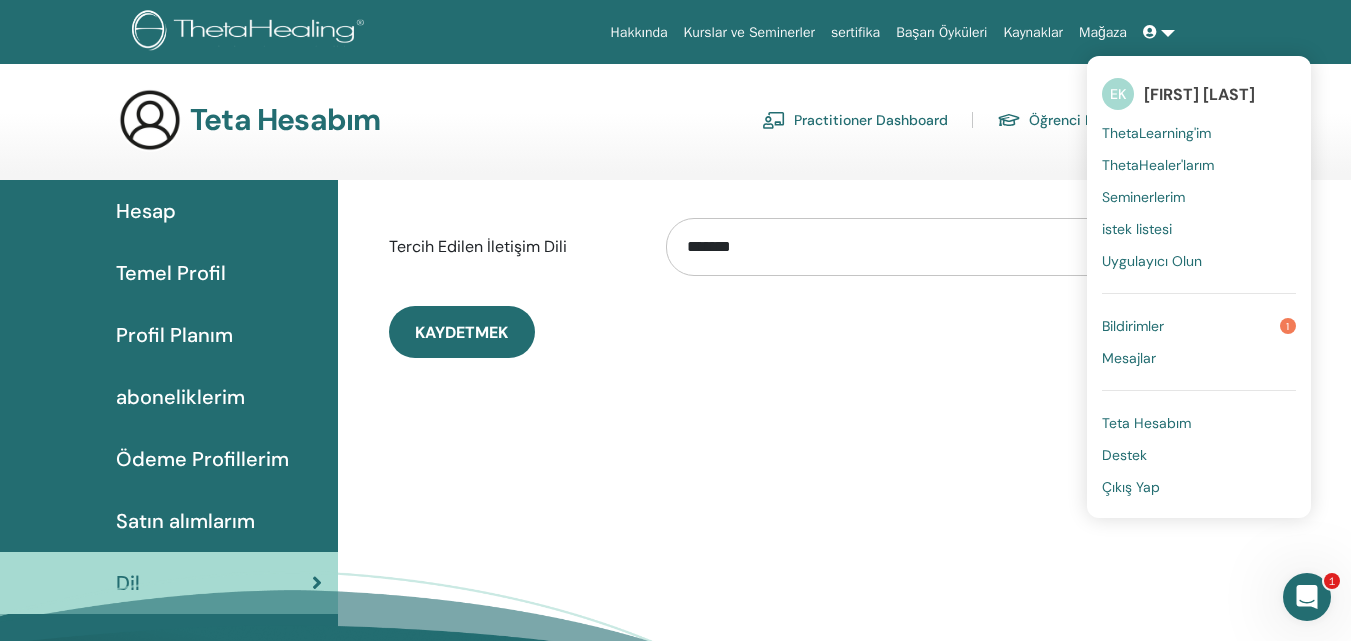 click on "Seminerlerim" at bounding box center [1143, 197] 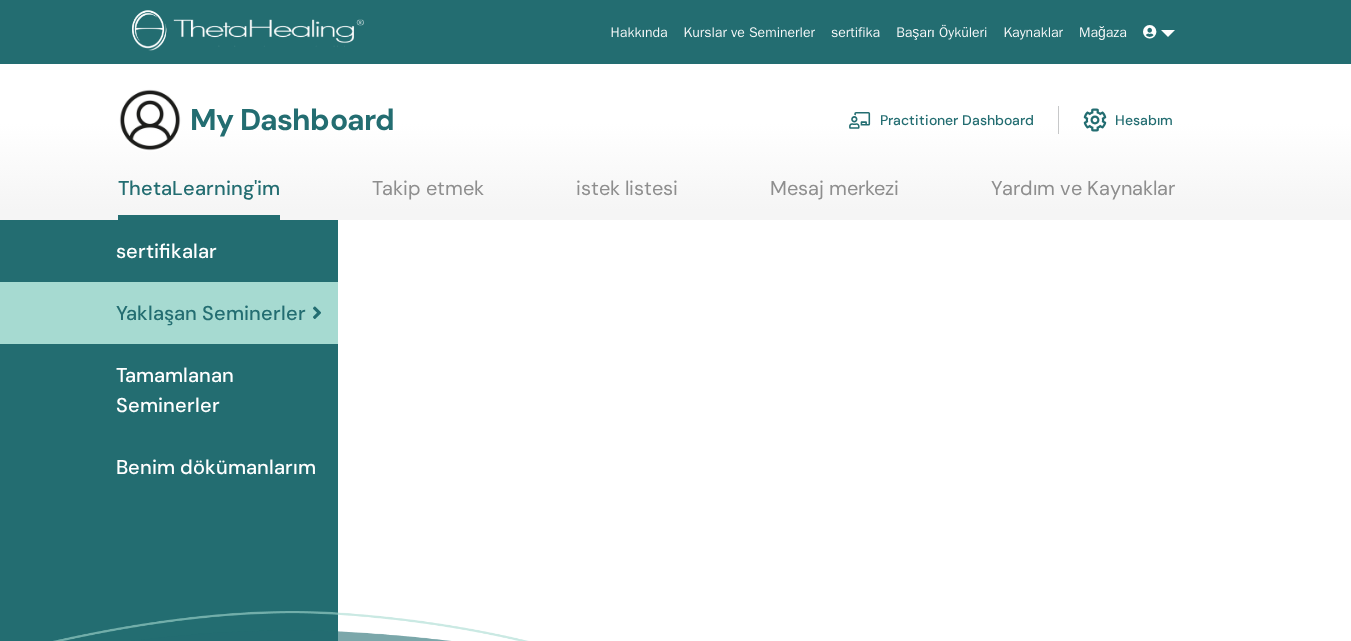 scroll, scrollTop: 0, scrollLeft: 0, axis: both 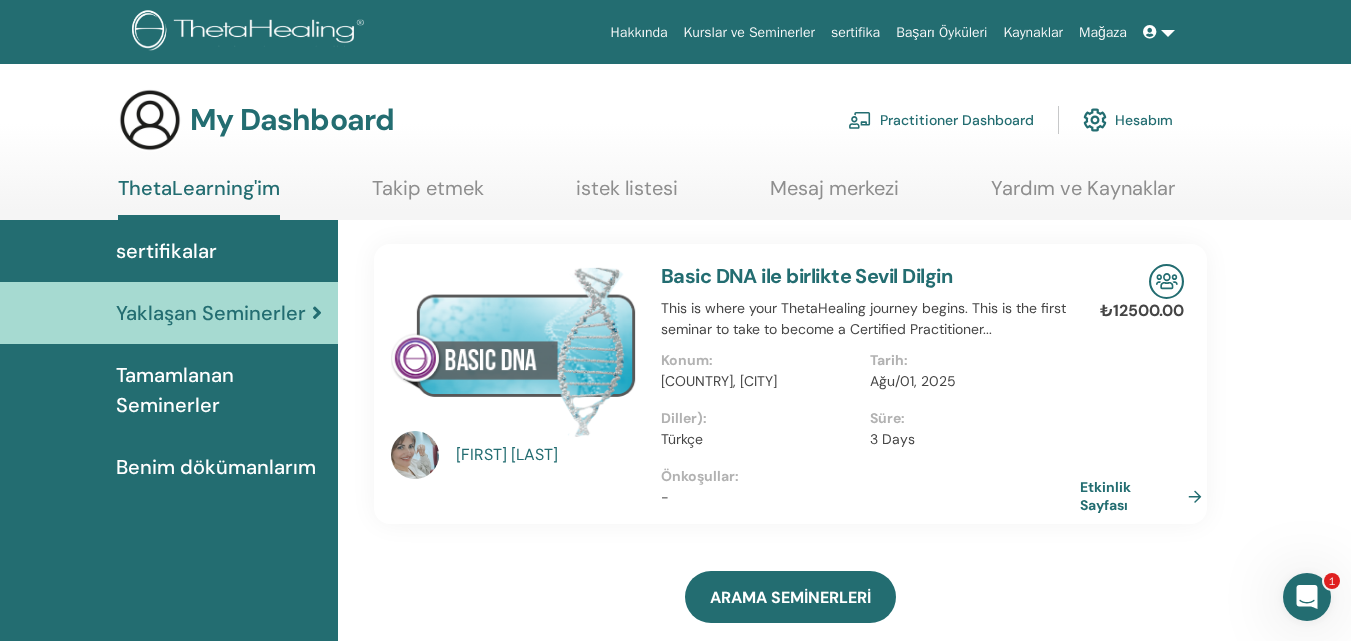 click on "sertifikalar" at bounding box center [166, 251] 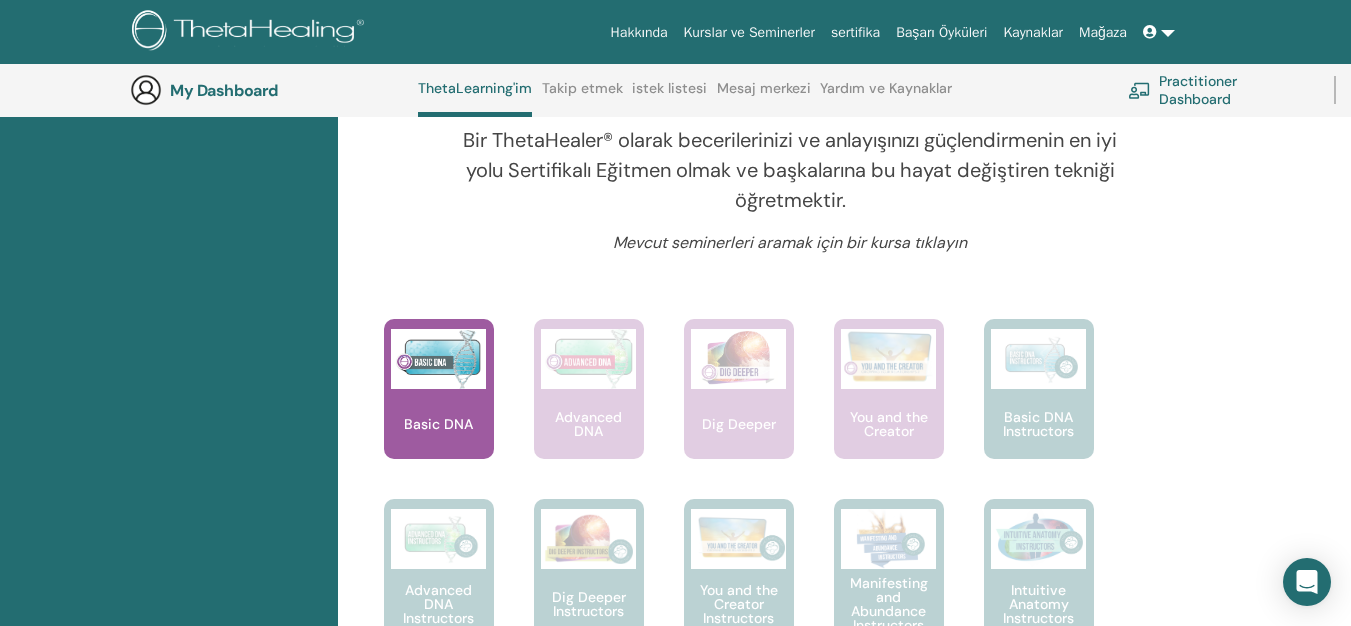 scroll, scrollTop: 720, scrollLeft: 0, axis: vertical 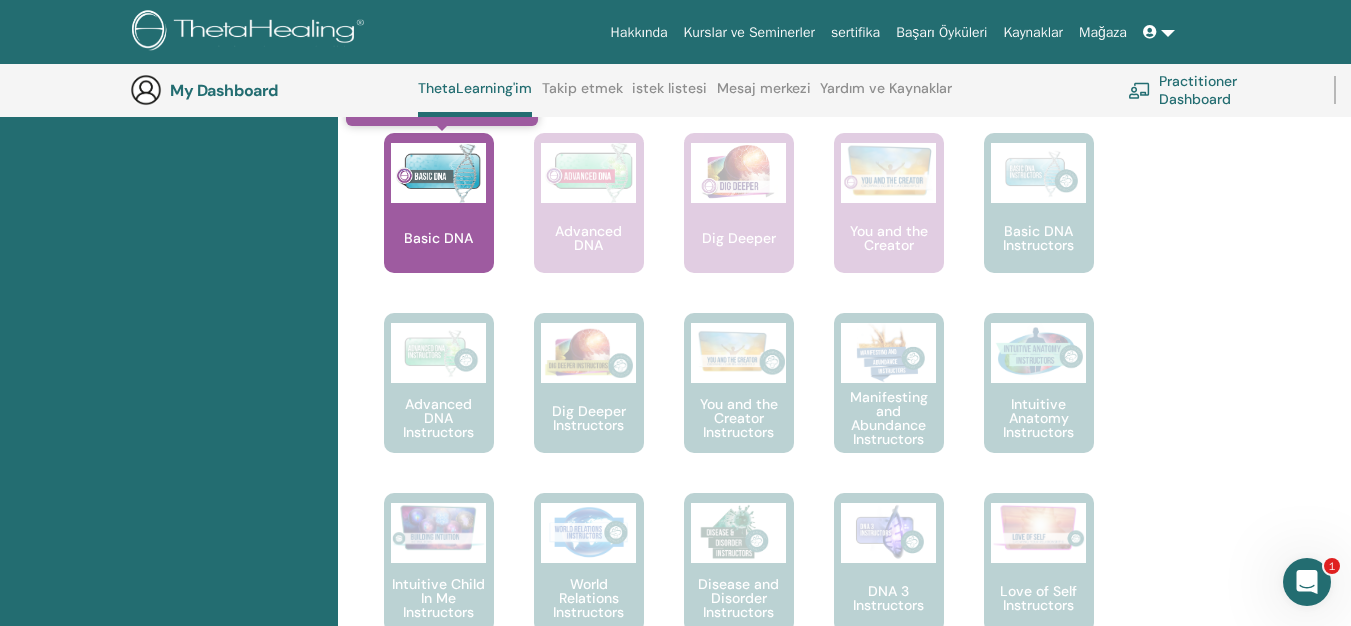 click on "Basic DNA" at bounding box center [439, 203] 